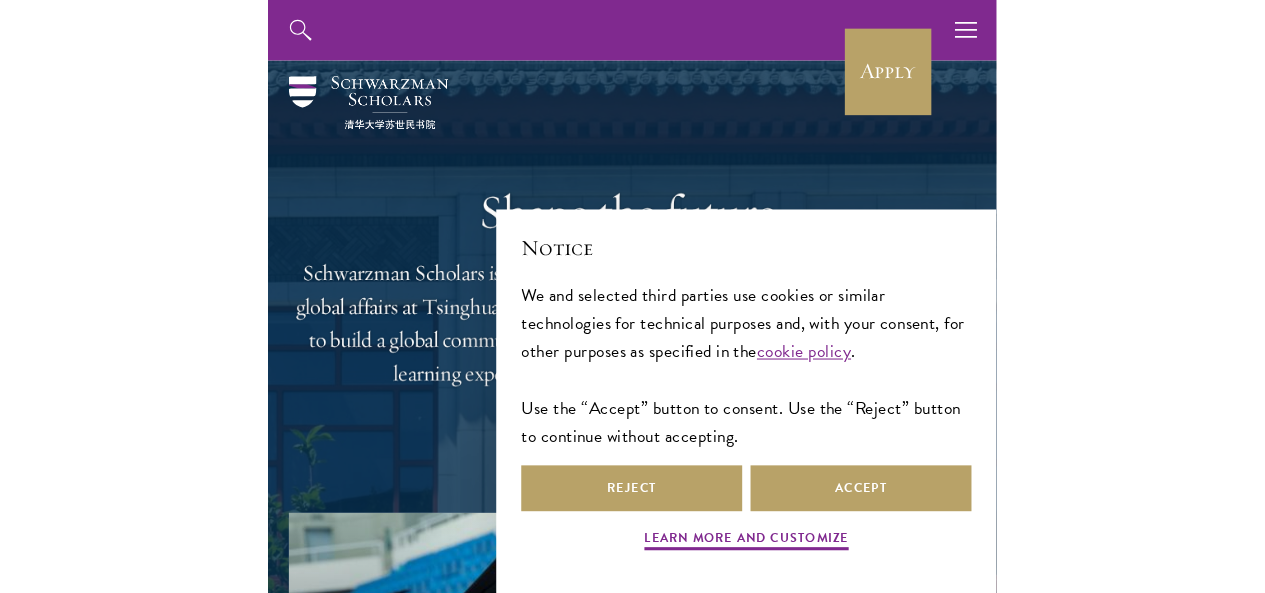 scroll, scrollTop: 0, scrollLeft: 0, axis: both 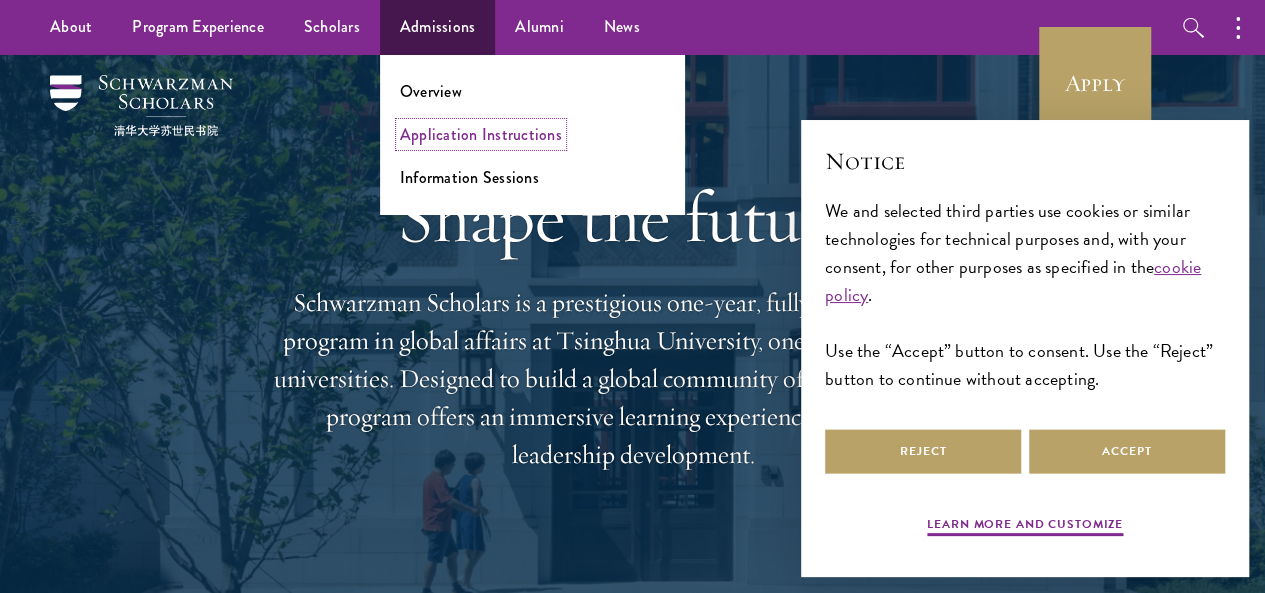 click on "Application Instructions" at bounding box center [481, 134] 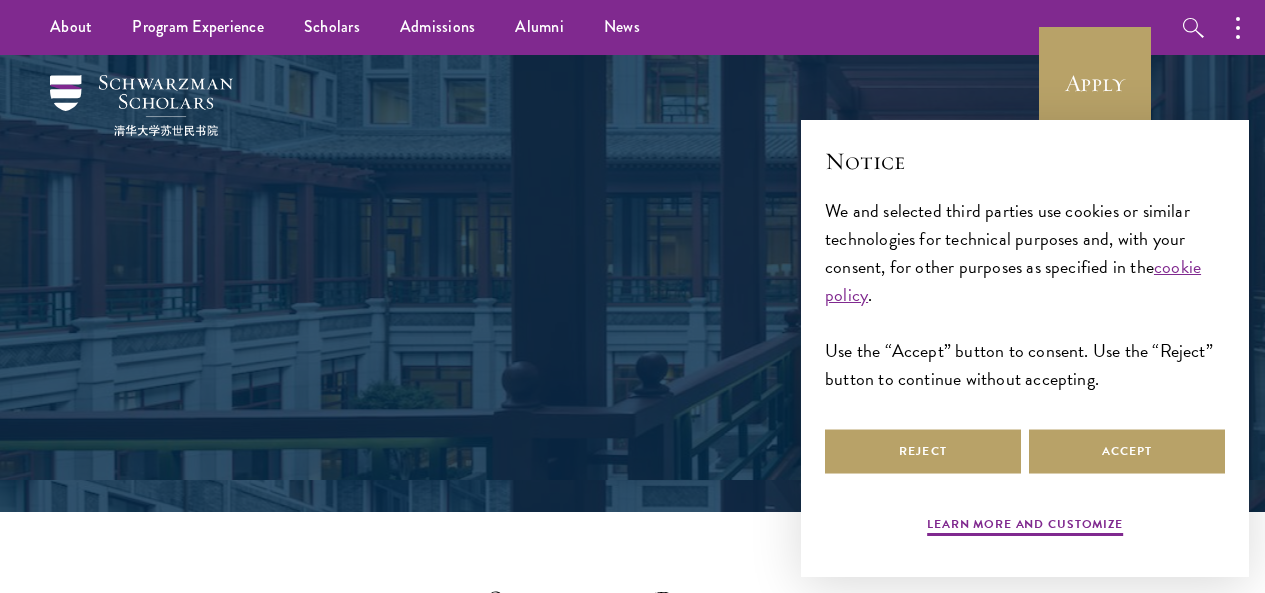 scroll, scrollTop: 0, scrollLeft: 0, axis: both 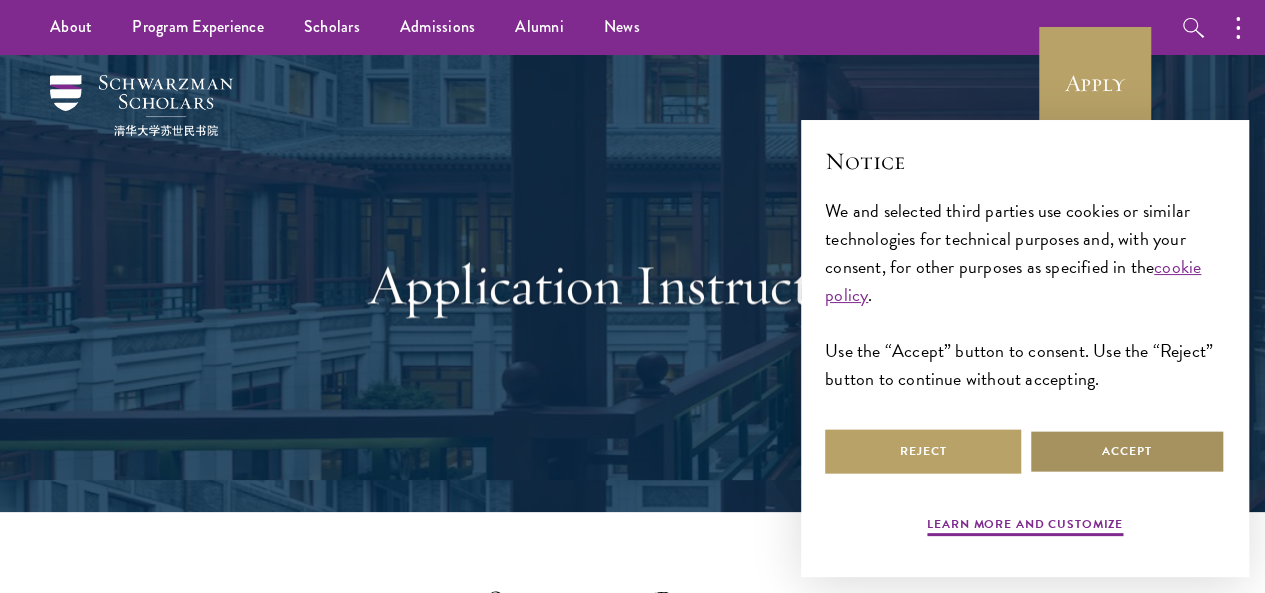 click on "Accept" at bounding box center (1127, 451) 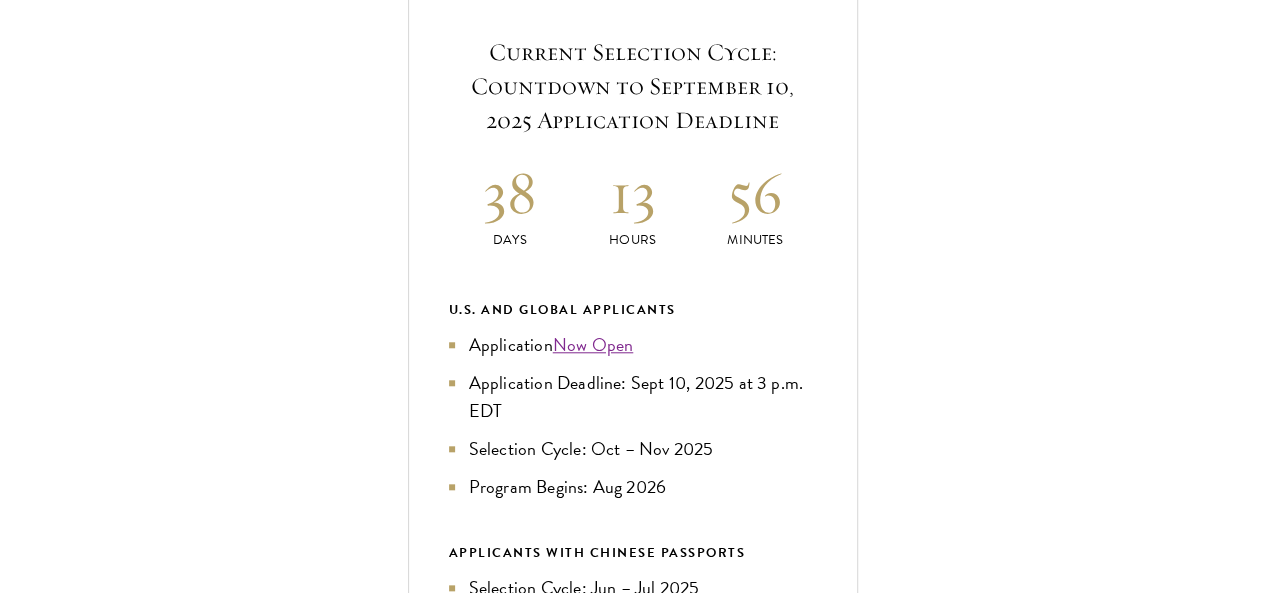 scroll, scrollTop: 800, scrollLeft: 0, axis: vertical 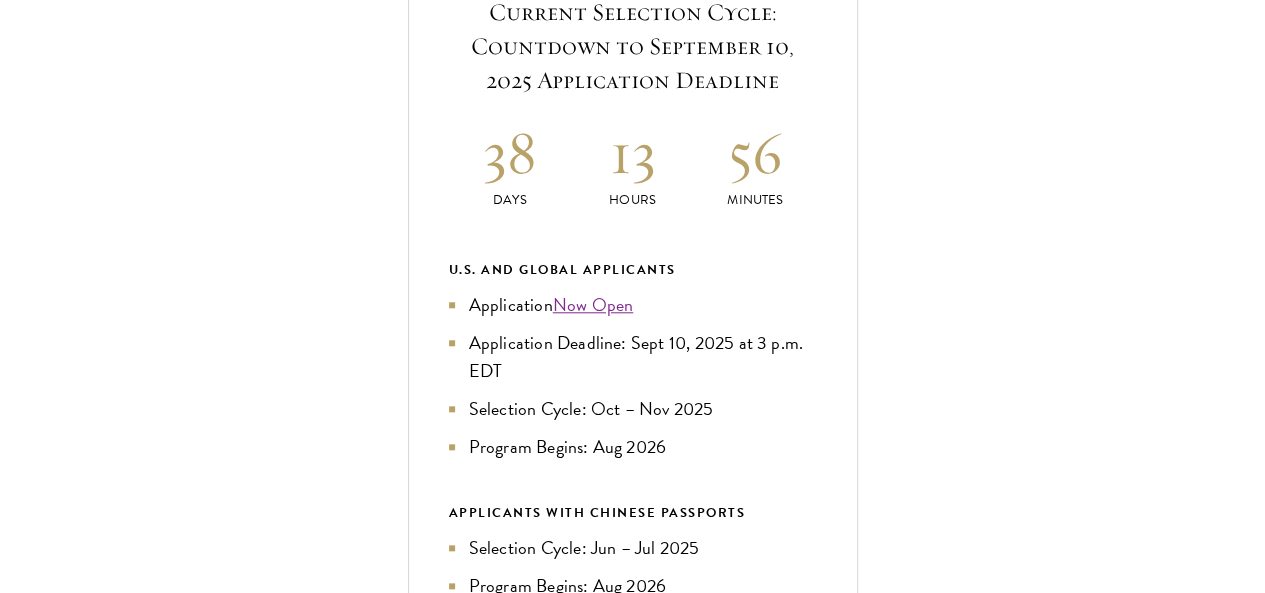 click on "Education" at bounding box center [643, 1247] 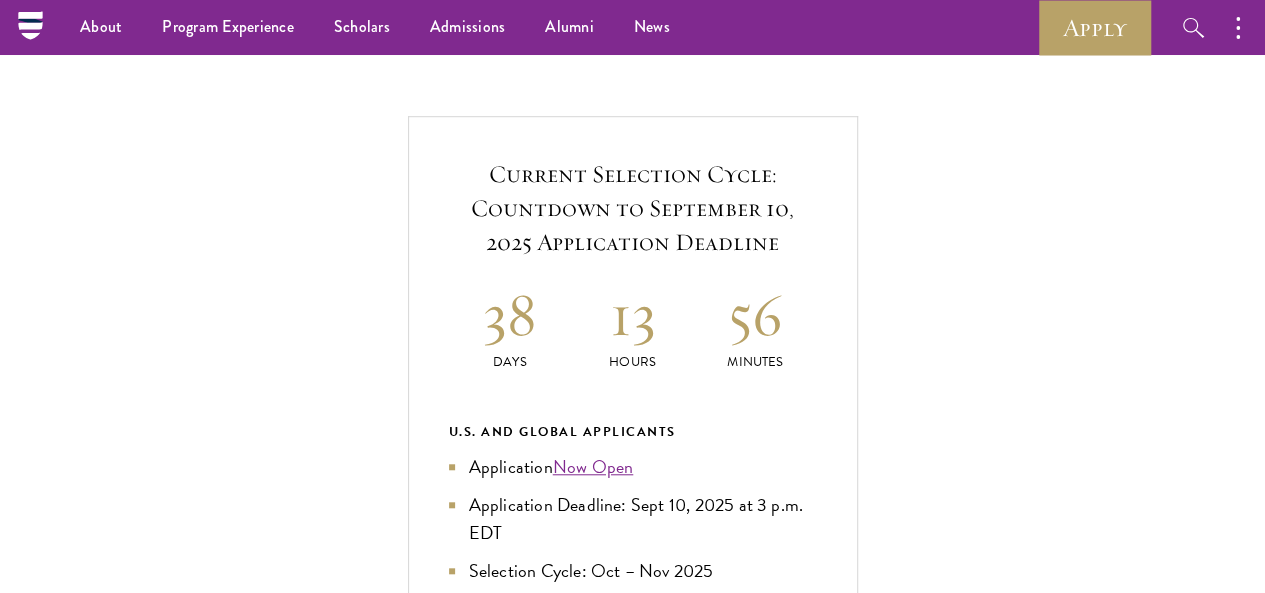 scroll, scrollTop: 600, scrollLeft: 0, axis: vertical 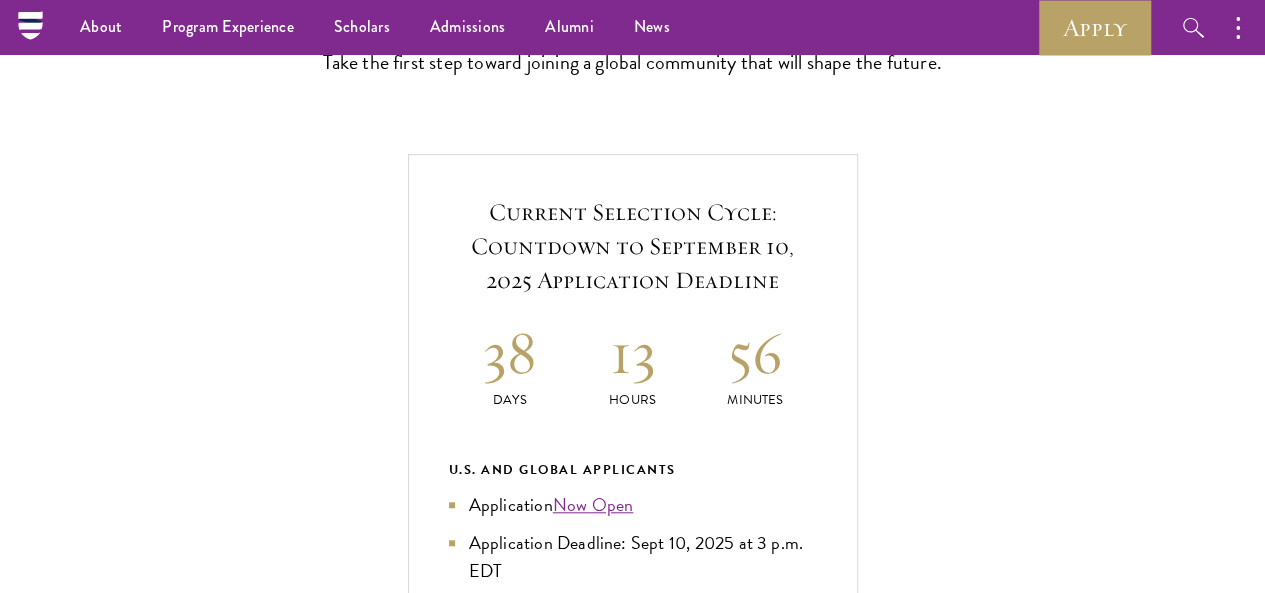 click on "Application Home Page" at bounding box center [643, 1204] 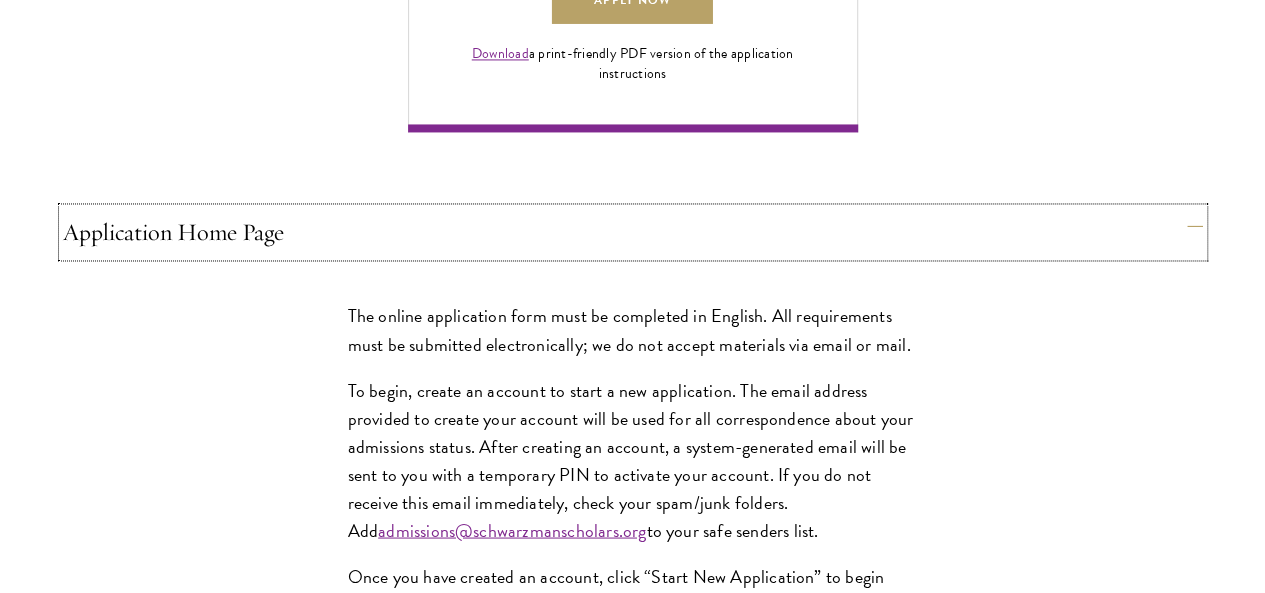 scroll, scrollTop: 1600, scrollLeft: 0, axis: vertical 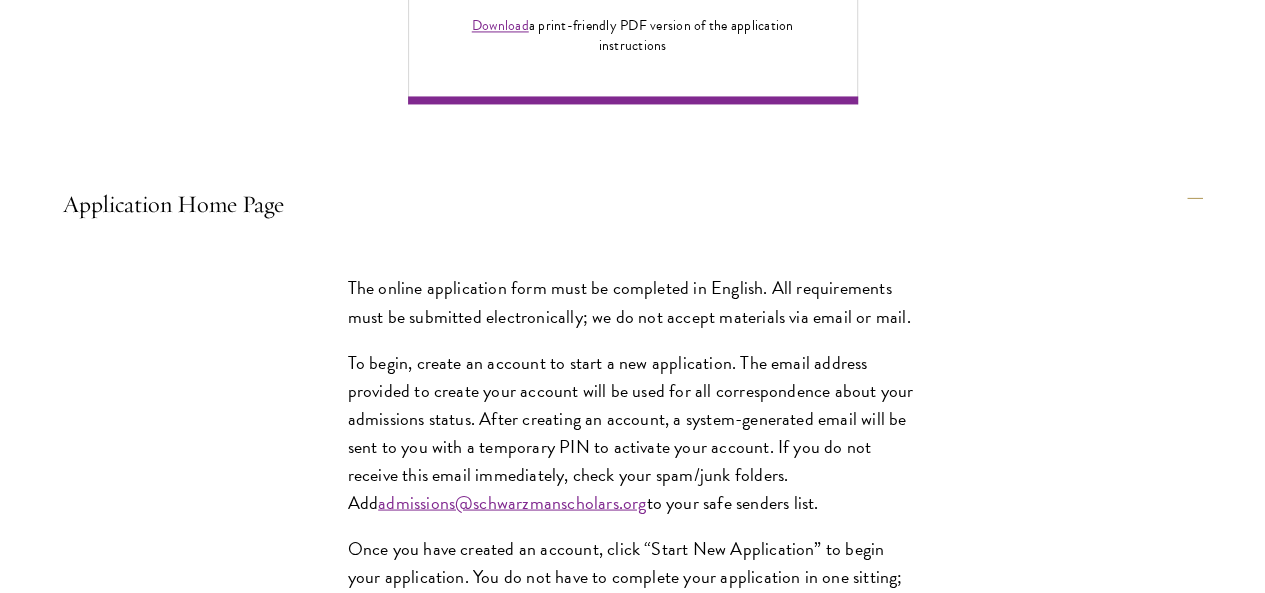 click on "Personal Information" at bounding box center (643, 1236) 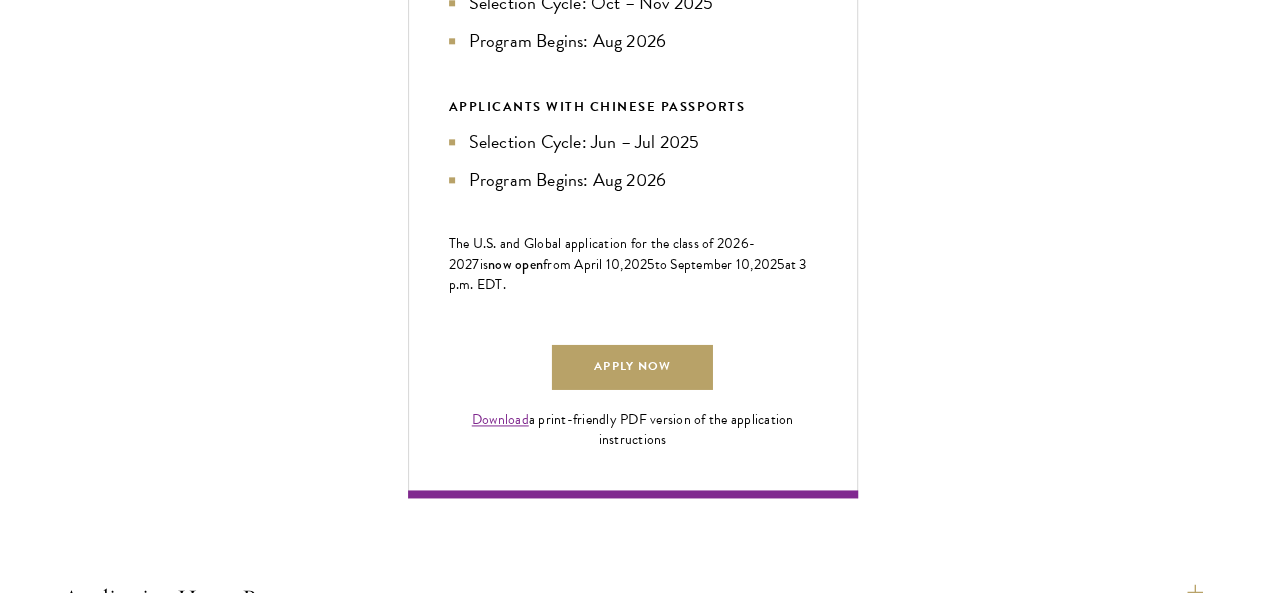 scroll, scrollTop: 1300, scrollLeft: 0, axis: vertical 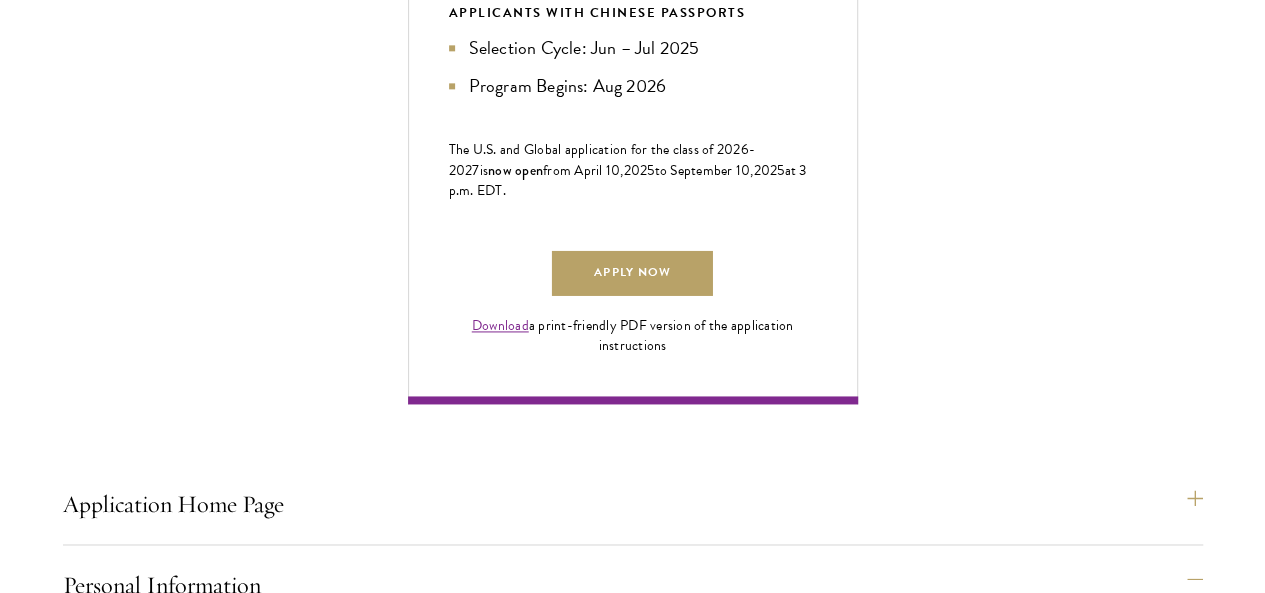 click on "Education" at bounding box center [643, 1292] 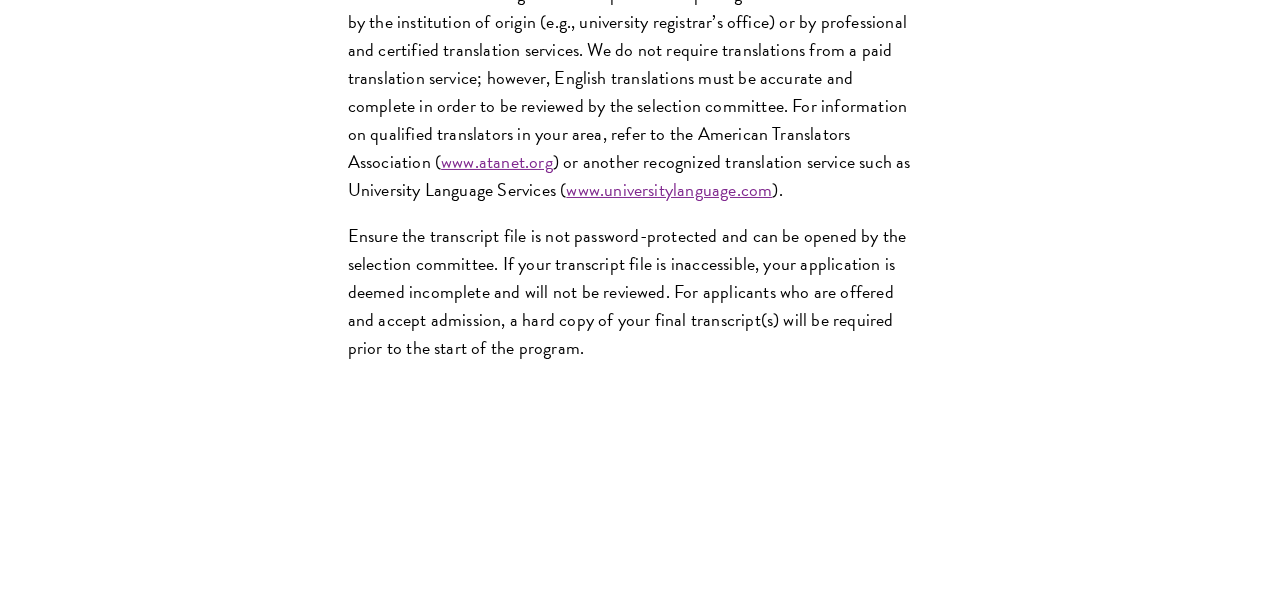 scroll, scrollTop: 3500, scrollLeft: 0, axis: vertical 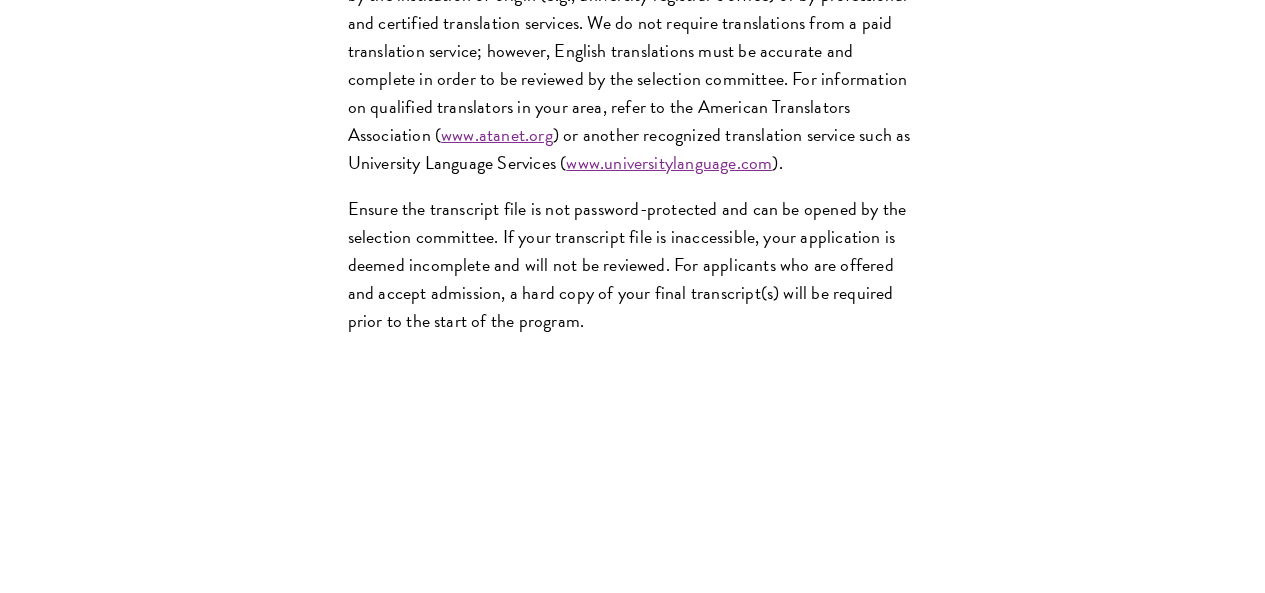 click on "Language Skills" at bounding box center (643, 1186) 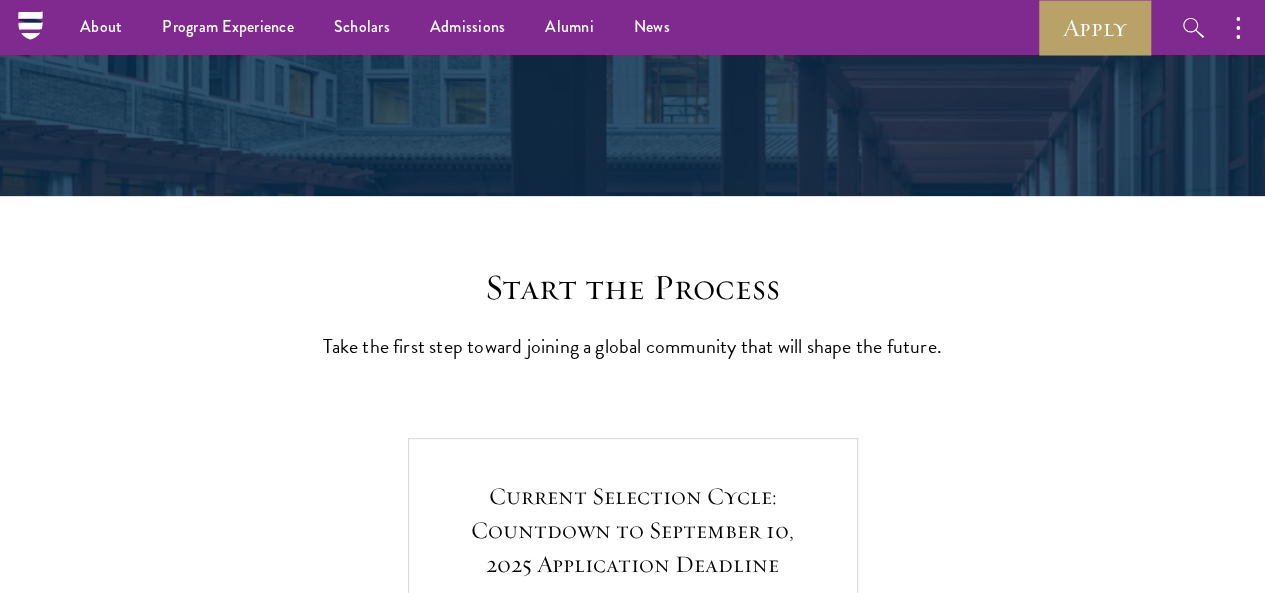 scroll, scrollTop: 100, scrollLeft: 0, axis: vertical 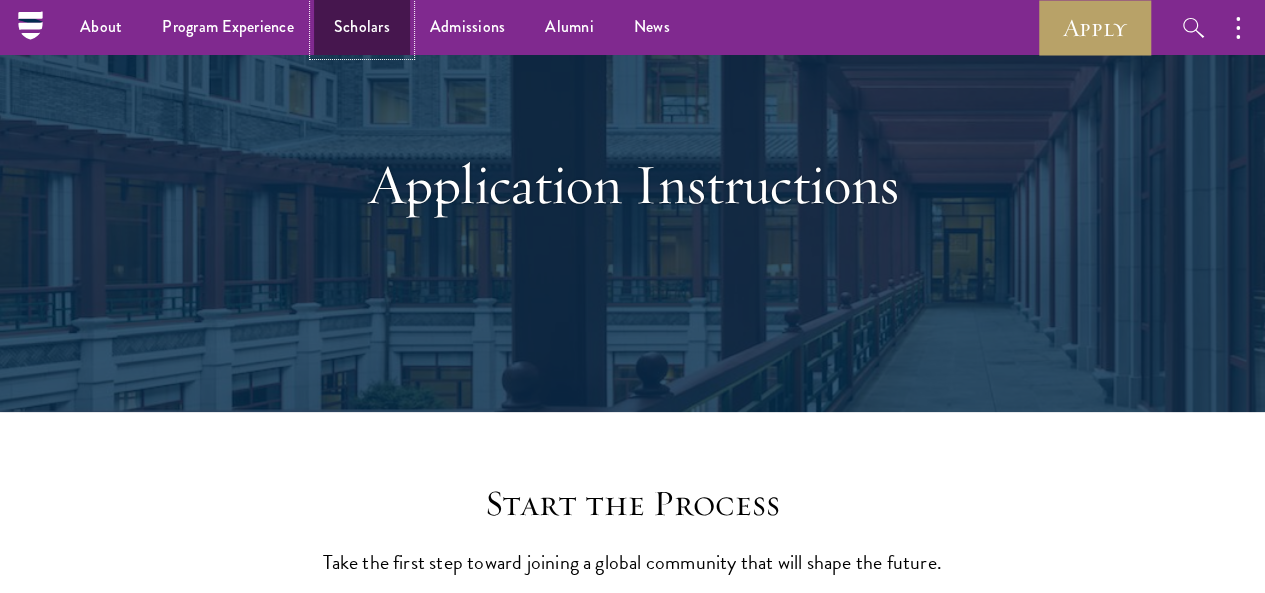 click on "Scholars" at bounding box center [362, 27] 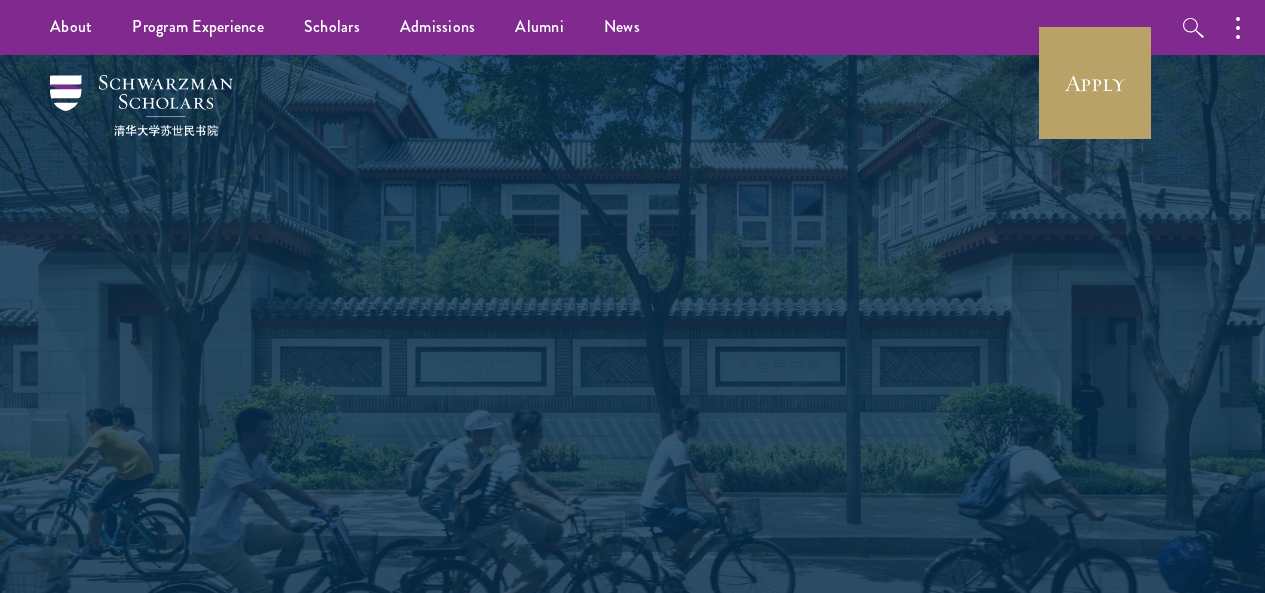 scroll, scrollTop: 0, scrollLeft: 0, axis: both 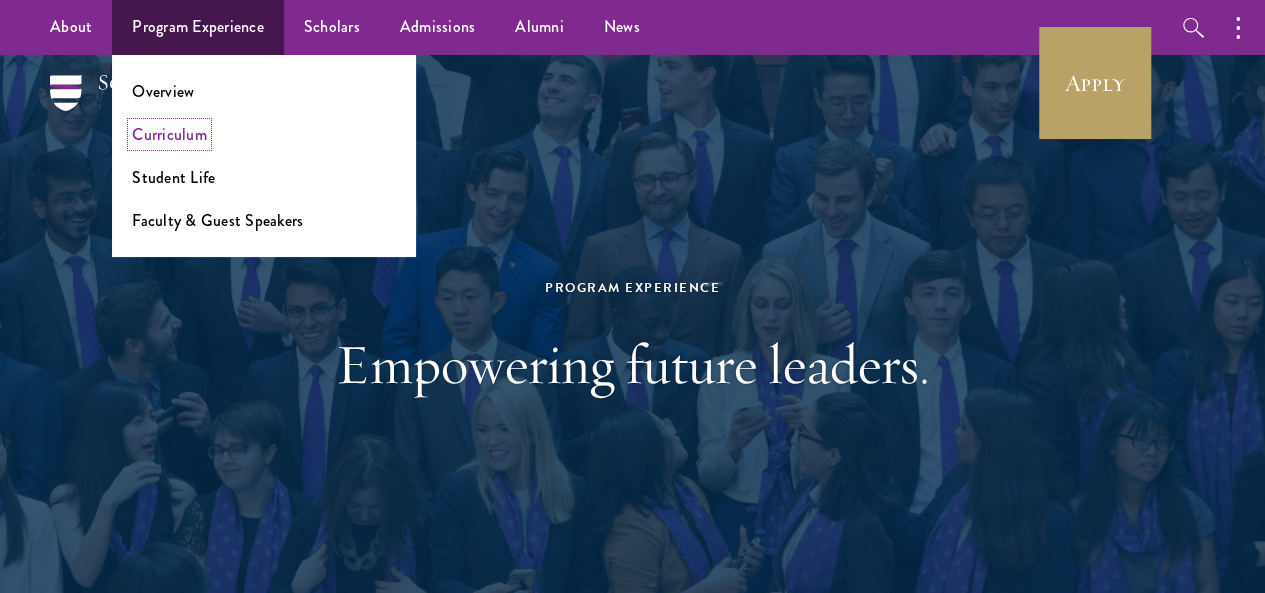 click on "Curriculum" at bounding box center (169, 134) 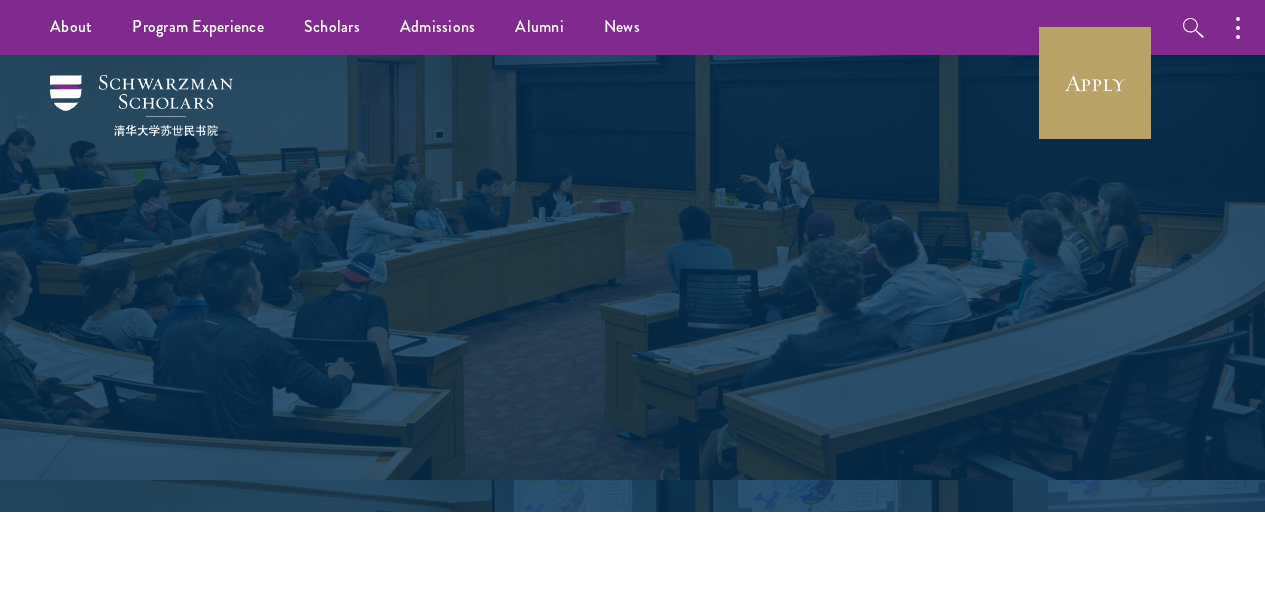 scroll, scrollTop: 0, scrollLeft: 0, axis: both 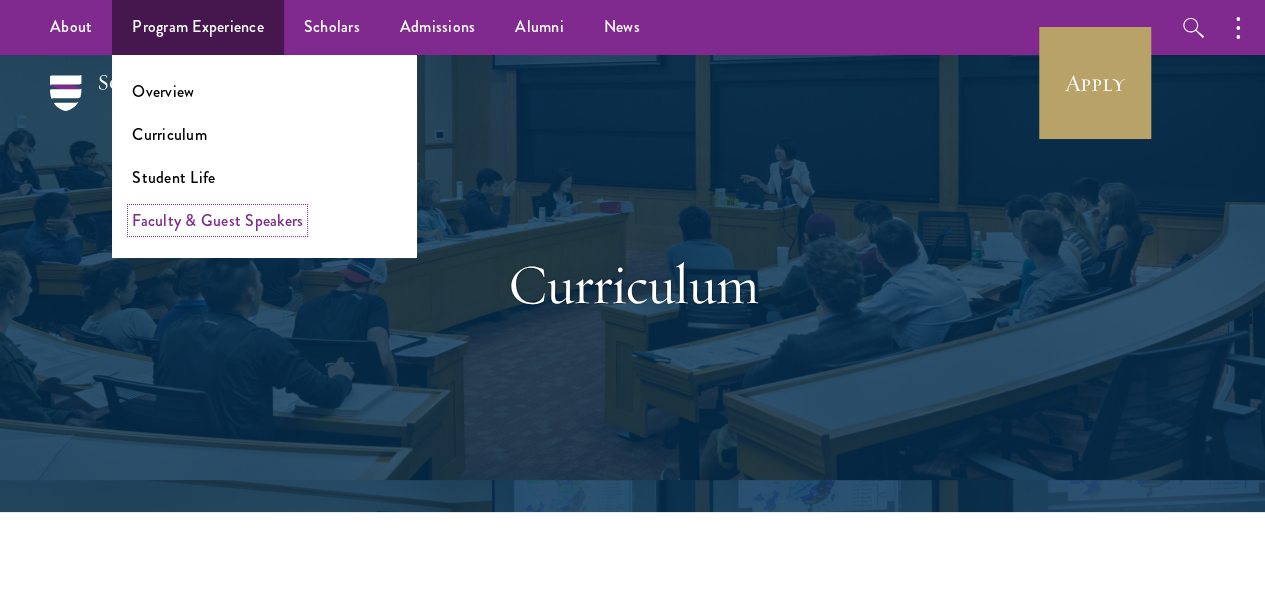 click on "Faculty & Guest Speakers" at bounding box center [217, 220] 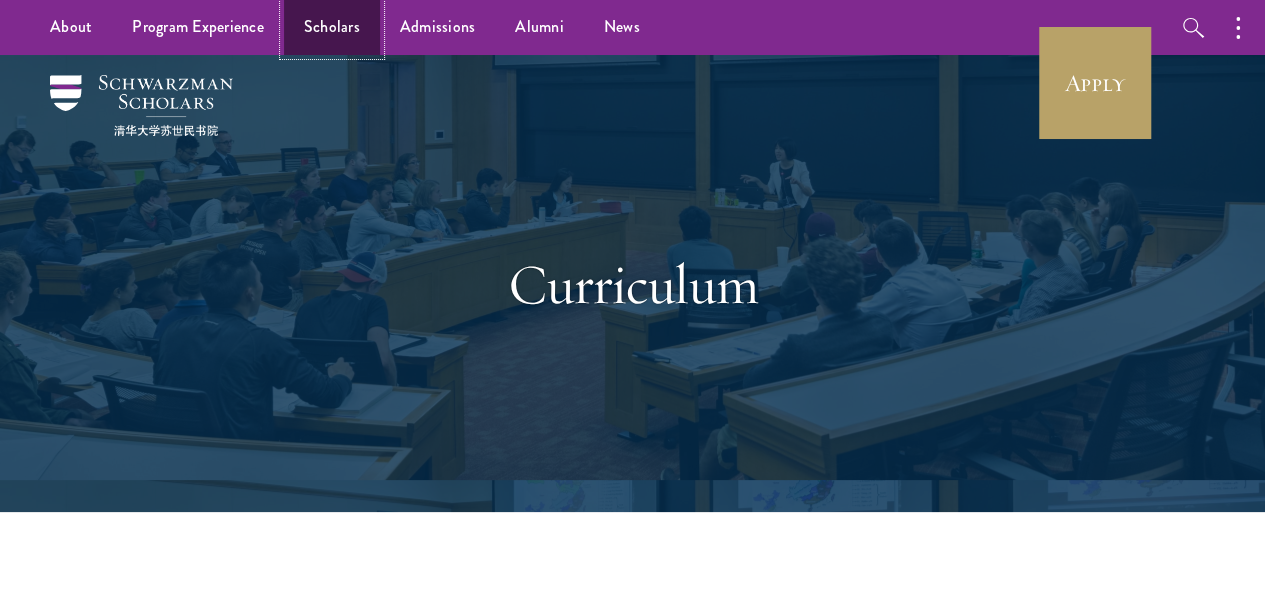 click on "Scholars" at bounding box center (332, 27) 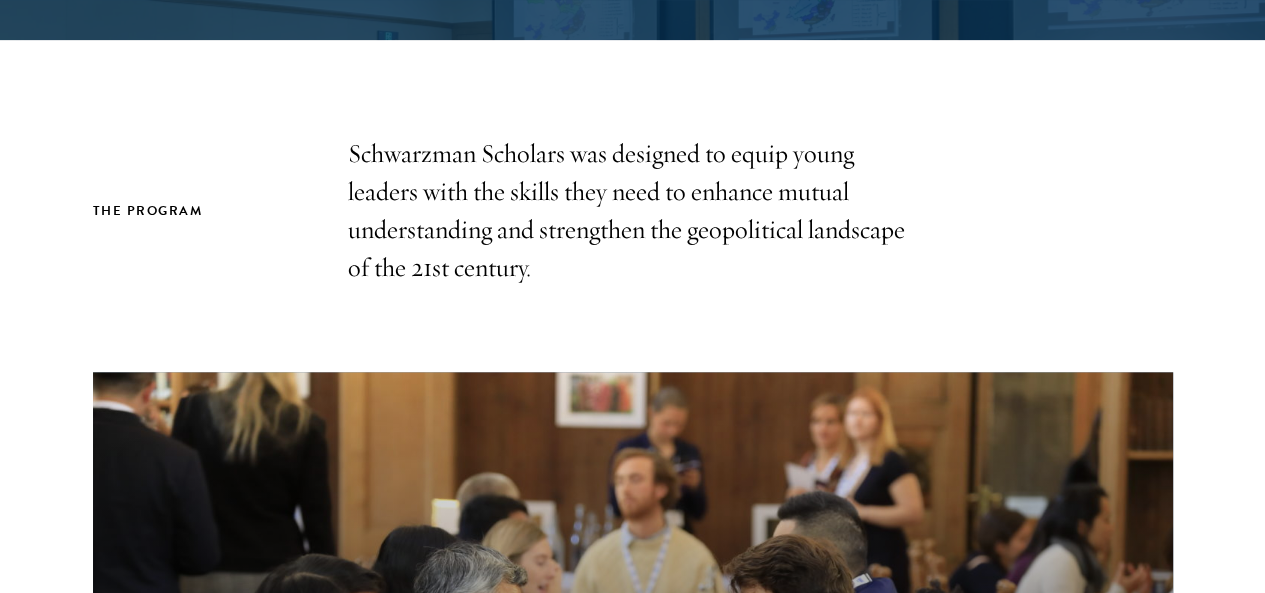 scroll, scrollTop: 0, scrollLeft: 0, axis: both 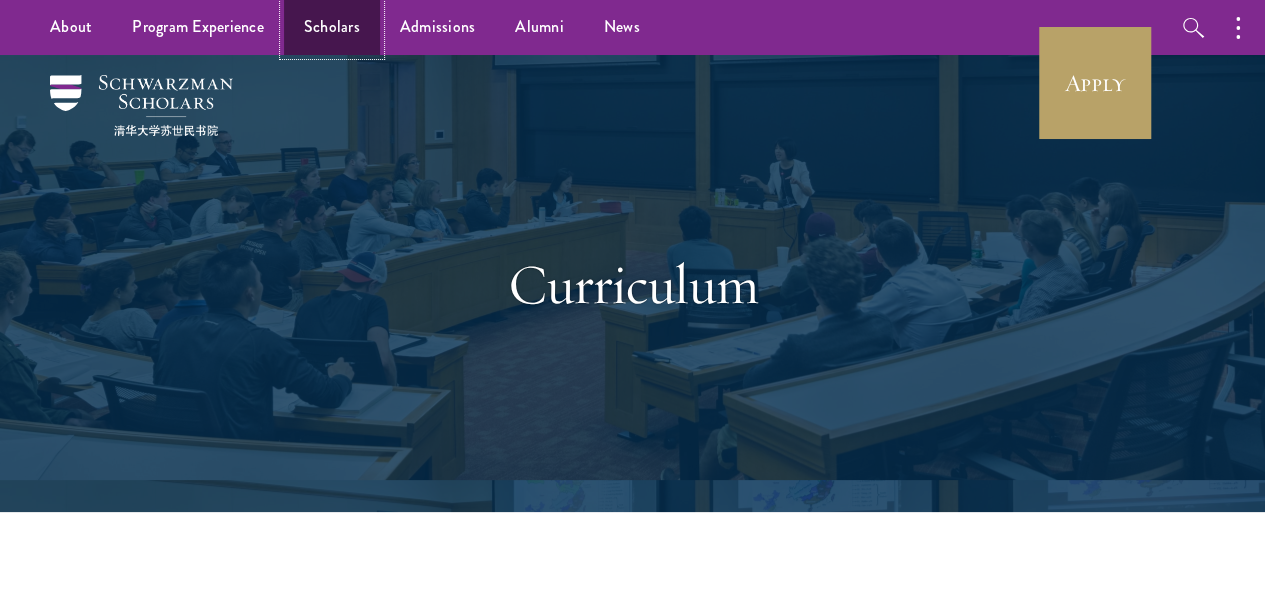 click on "Scholars" at bounding box center [332, 27] 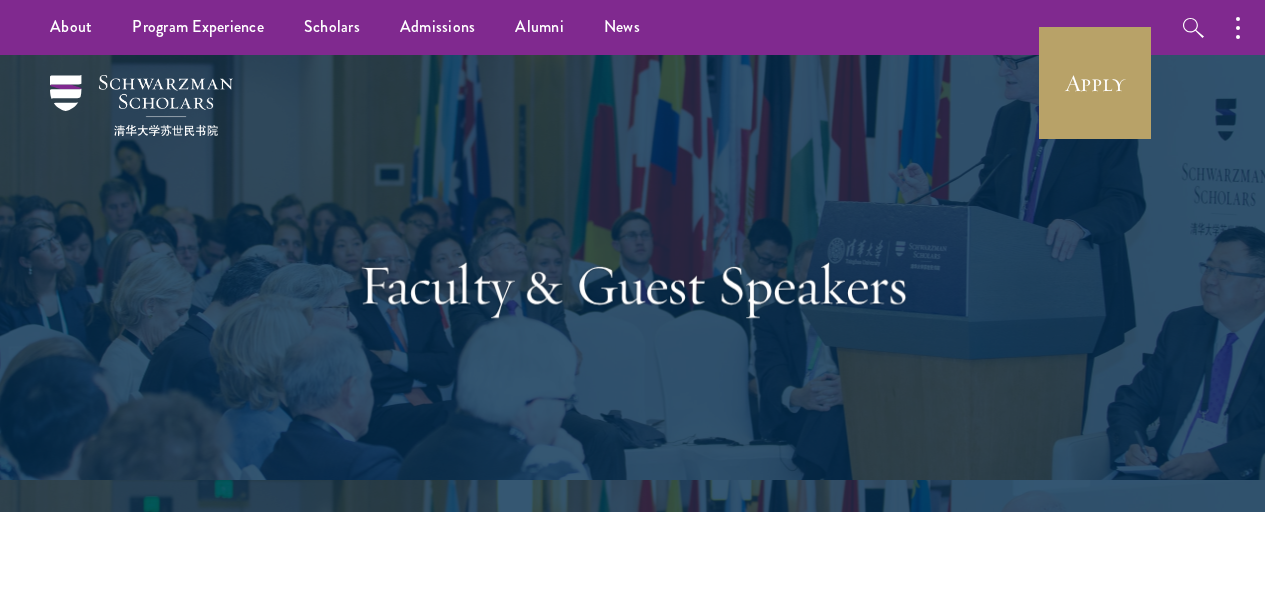 scroll, scrollTop: 0, scrollLeft: 0, axis: both 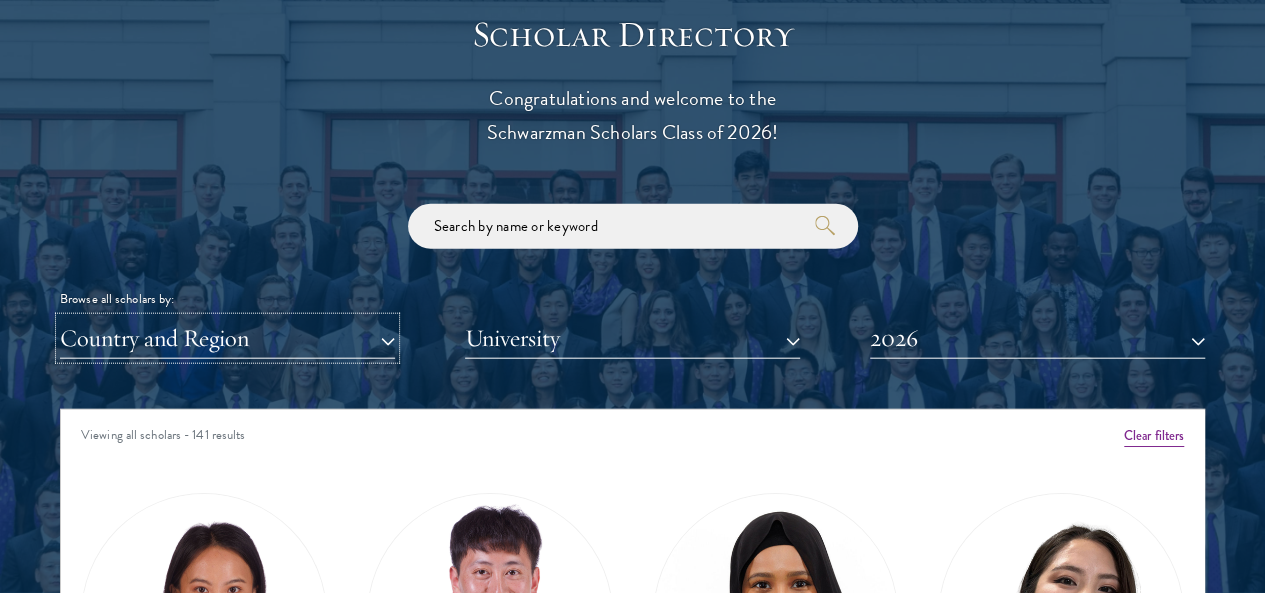 click on "Country and Region" at bounding box center (227, 338) 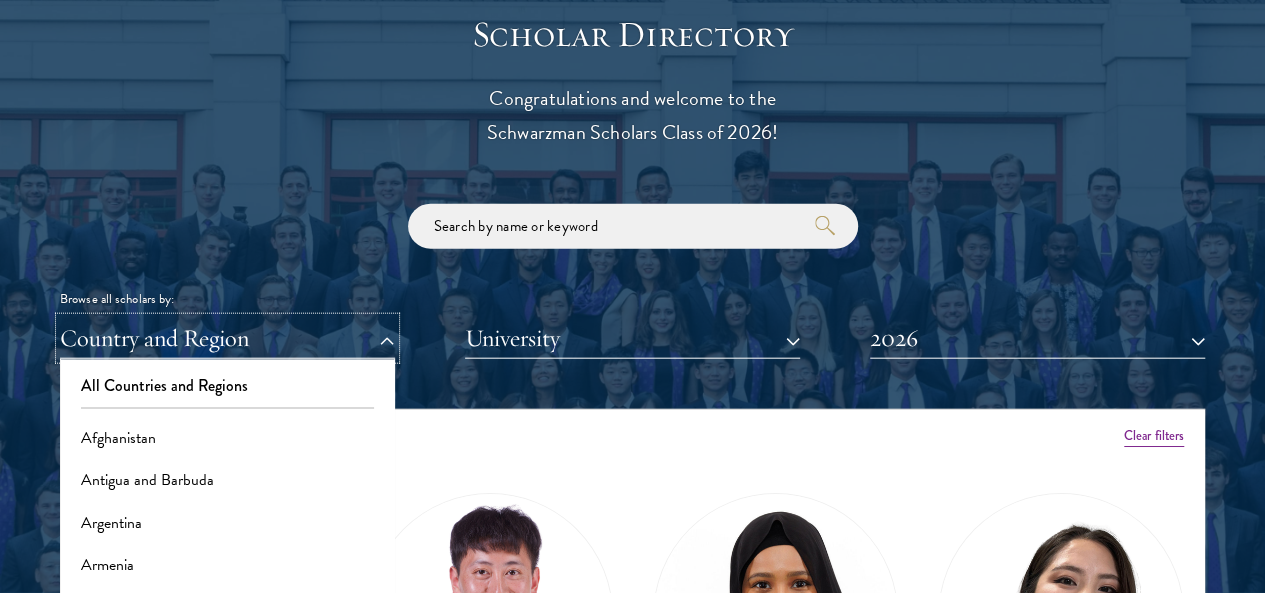 click on "Country and Region" at bounding box center [227, 338] 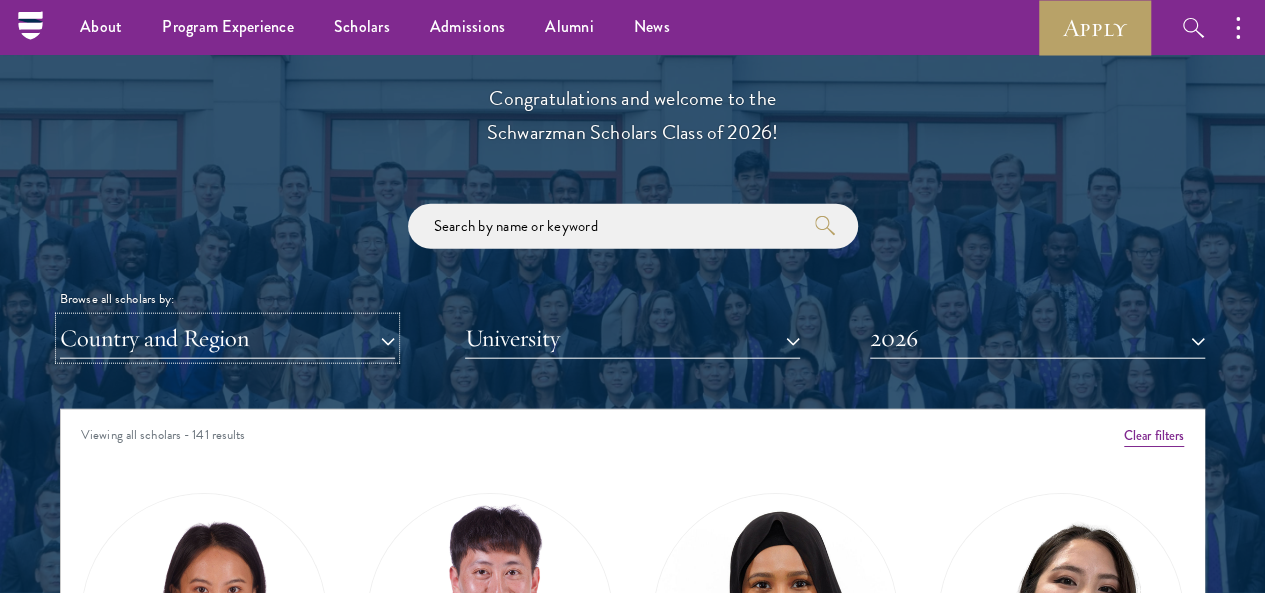 scroll, scrollTop: 2099, scrollLeft: 0, axis: vertical 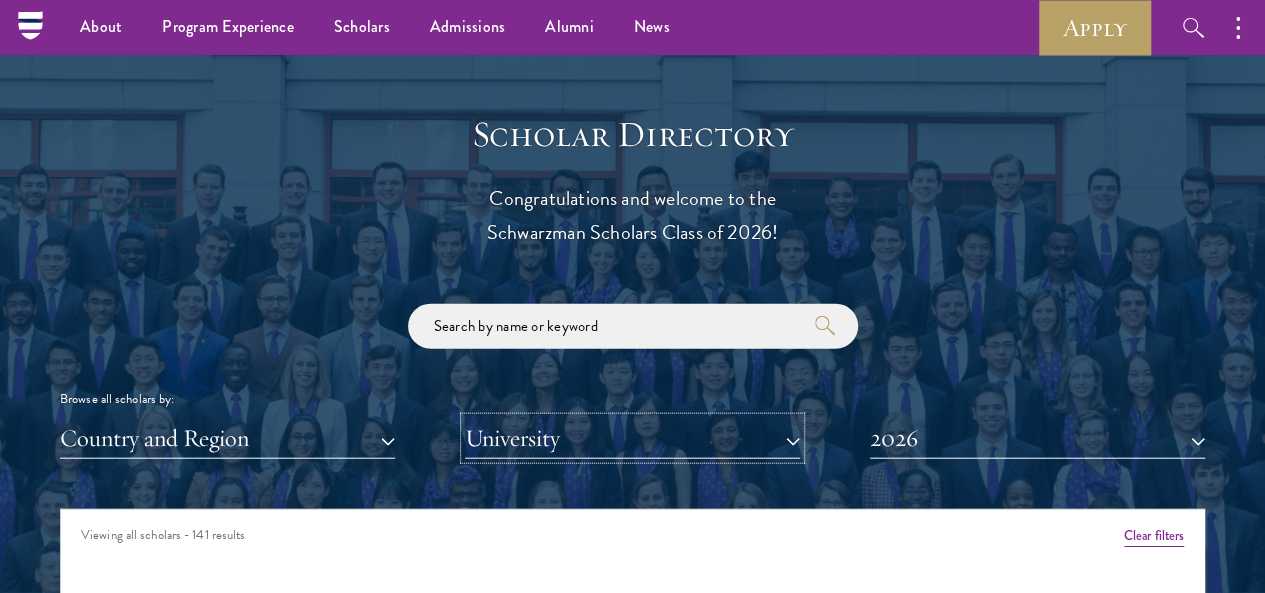 click on "University" at bounding box center (632, 438) 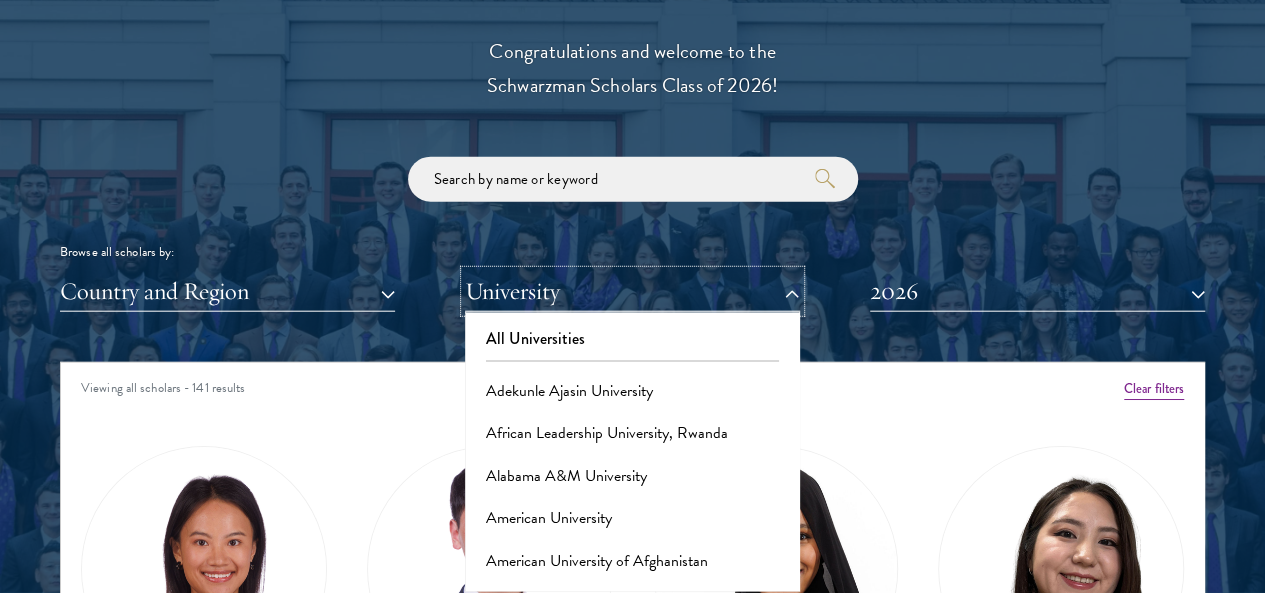 scroll, scrollTop: 2299, scrollLeft: 0, axis: vertical 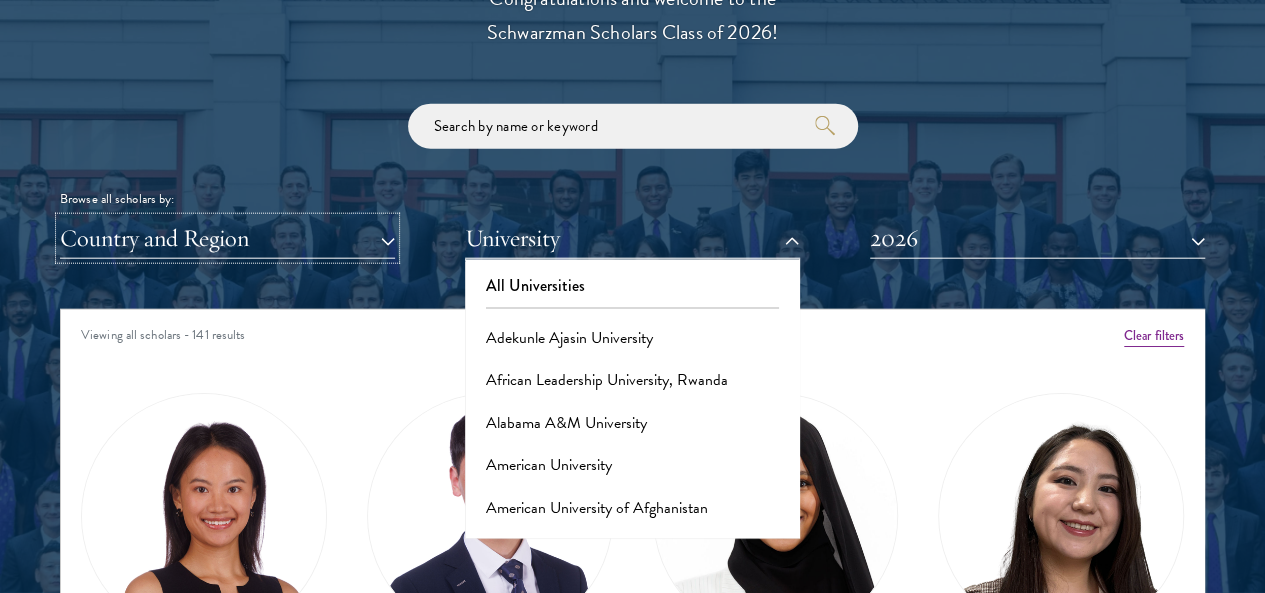 click on "Country and Region" at bounding box center (227, 238) 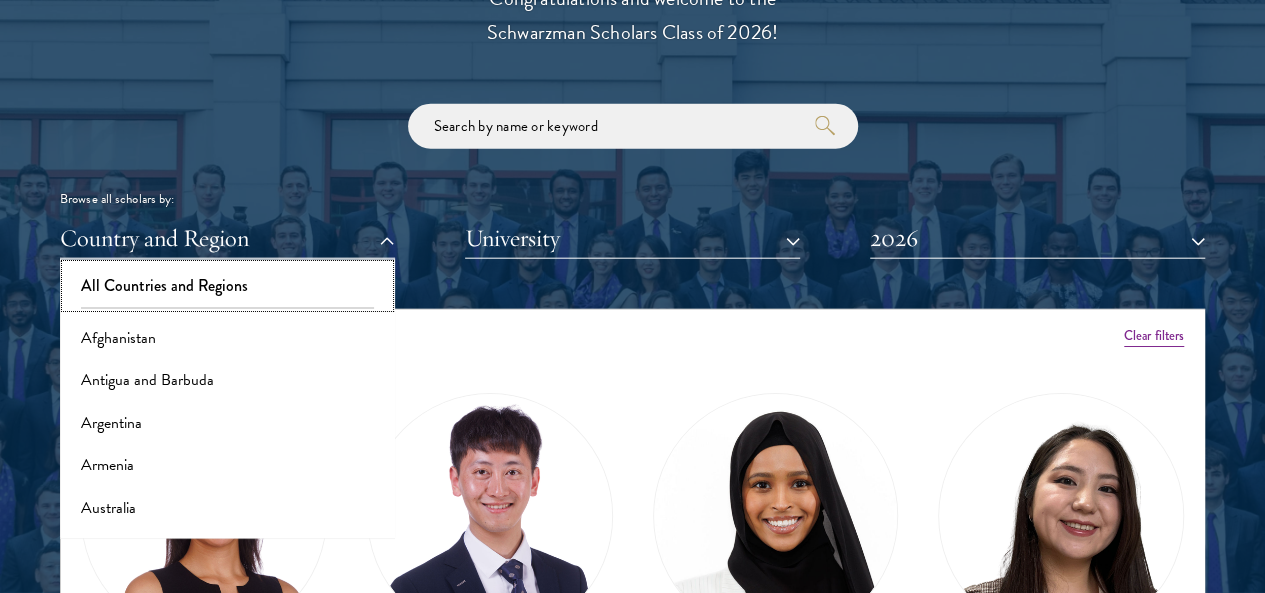click on "All Countries and Regions" at bounding box center [227, 286] 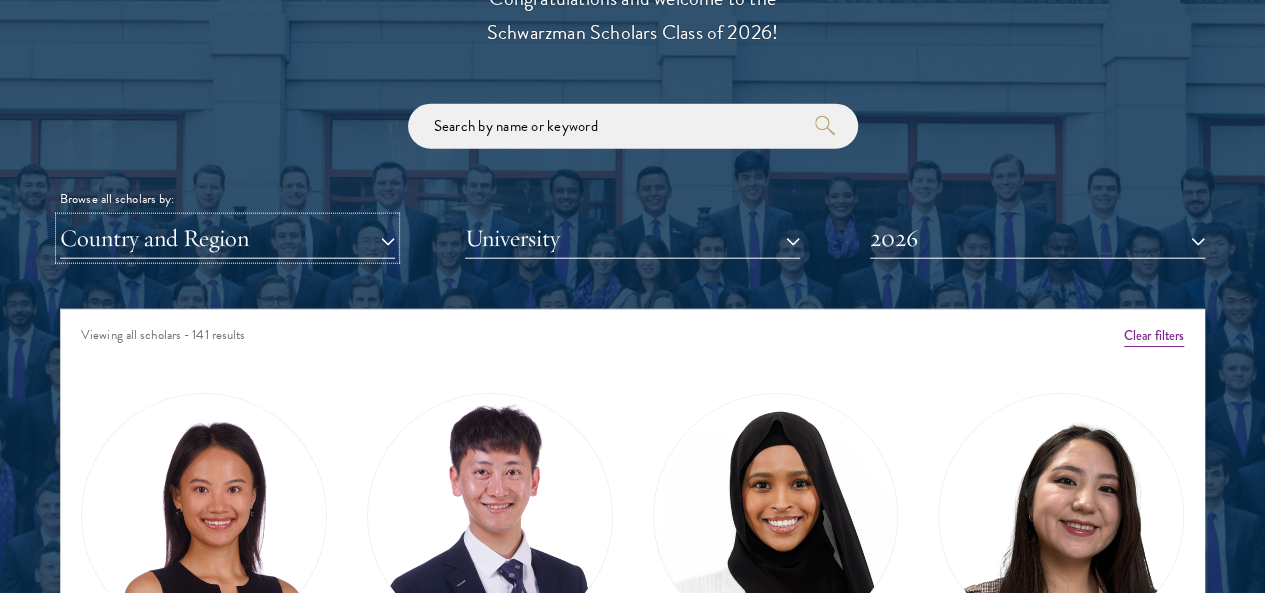 click on "Country and Region" at bounding box center (227, 238) 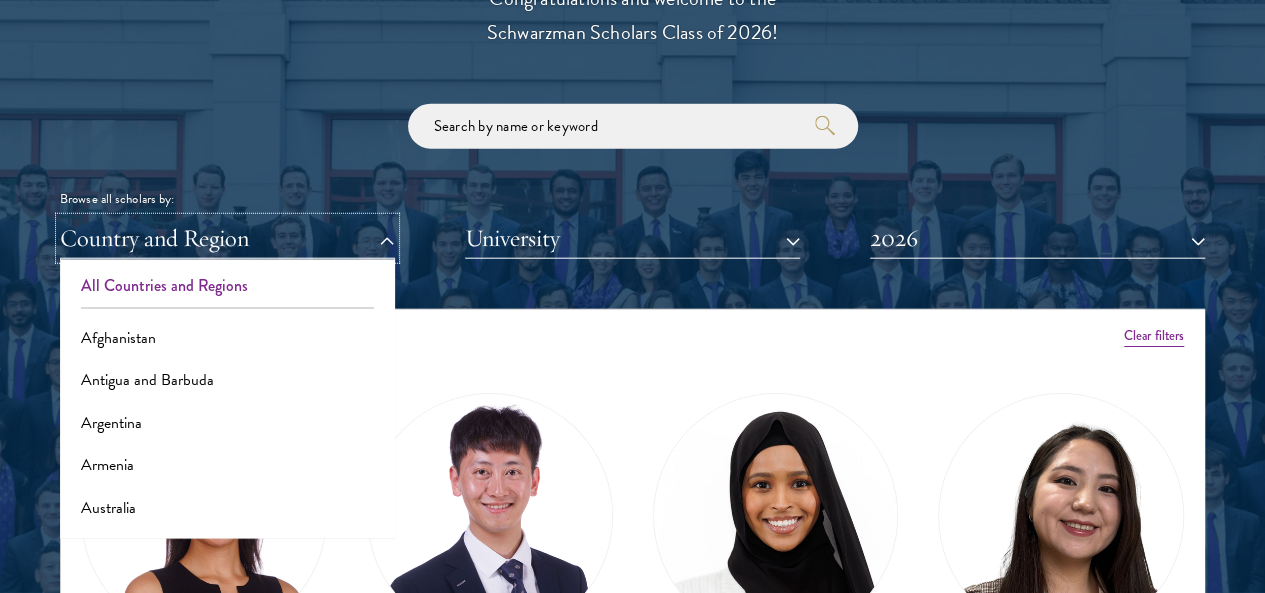 type 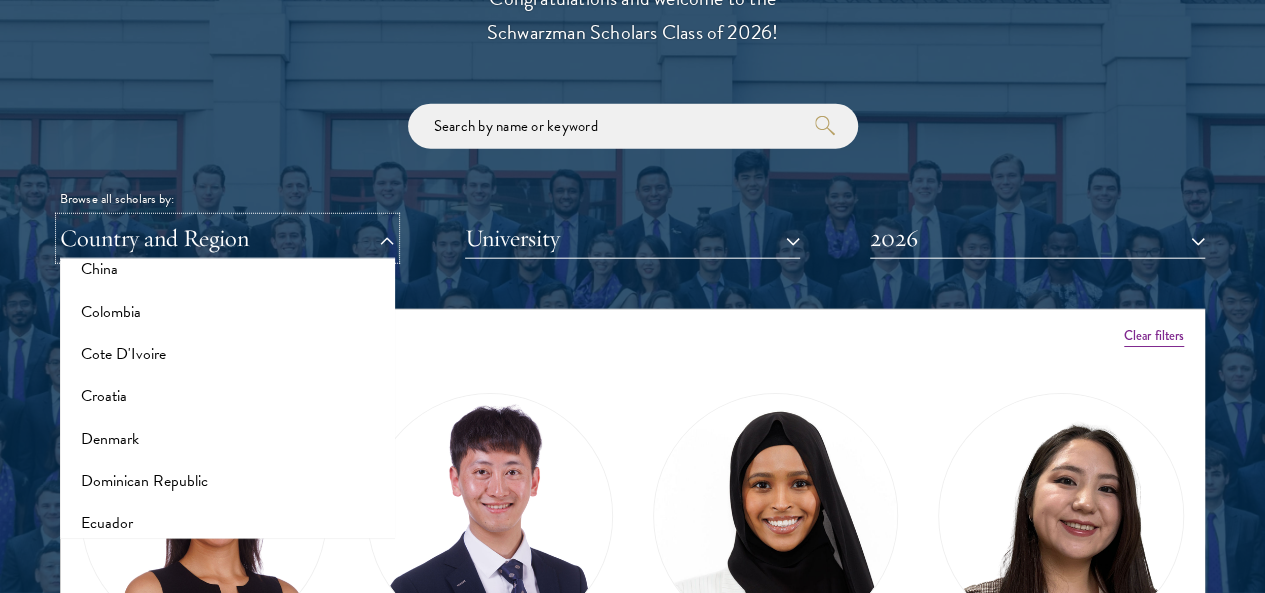 scroll, scrollTop: 800, scrollLeft: 0, axis: vertical 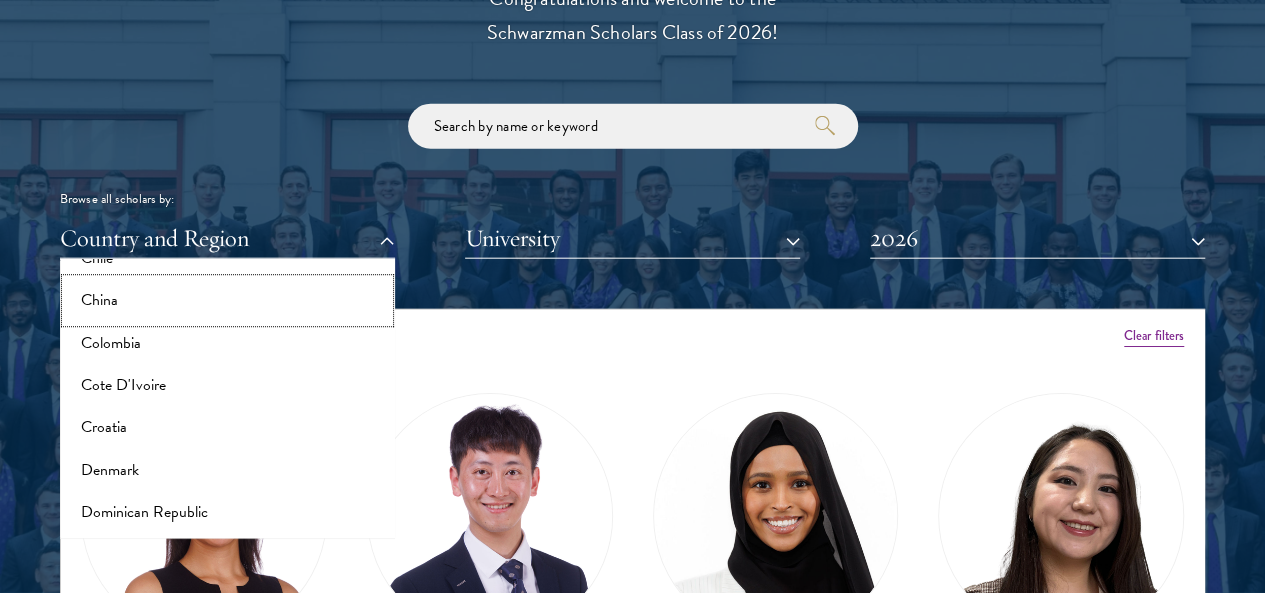 click on "China" at bounding box center [227, 301] 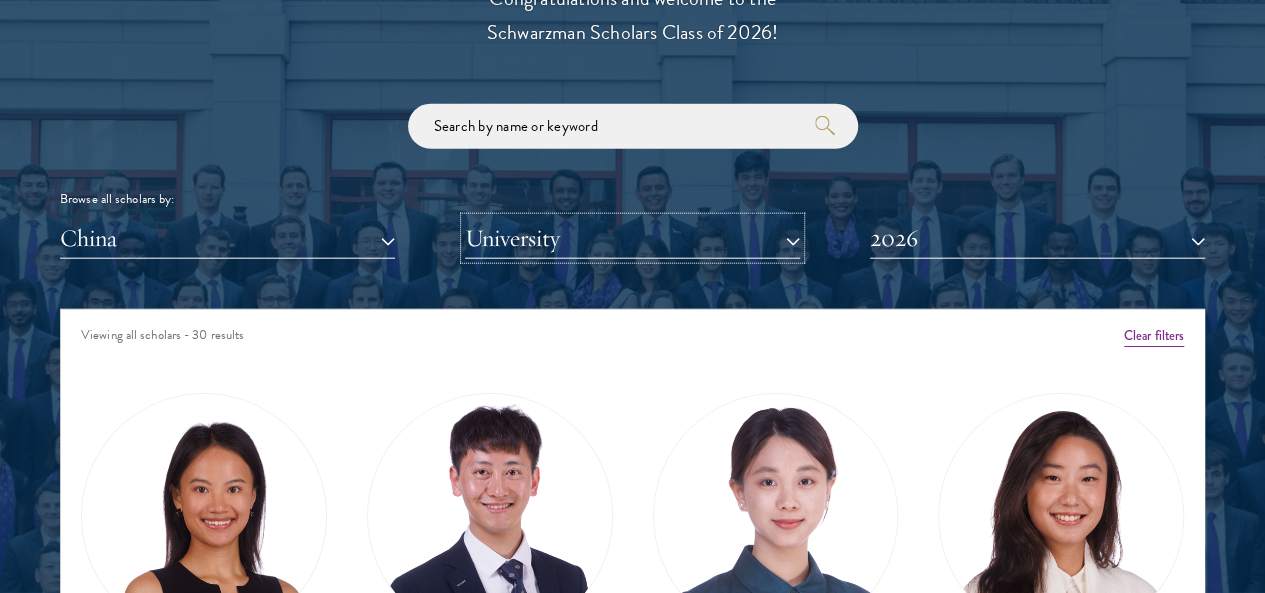 click on "University" at bounding box center [632, 238] 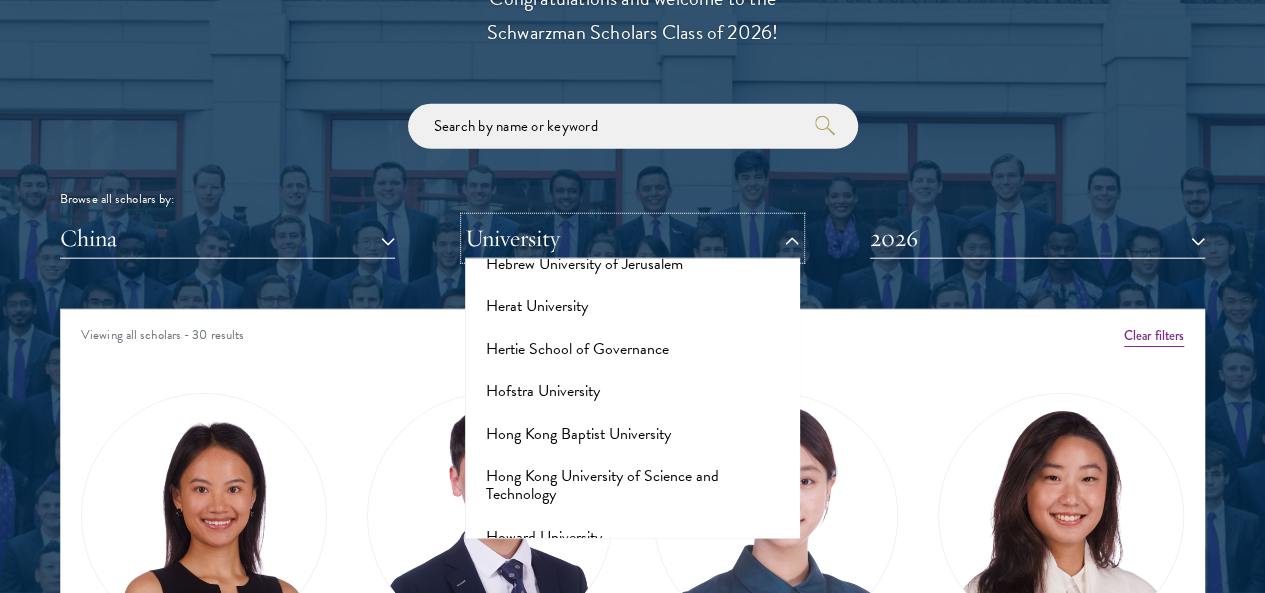 scroll, scrollTop: 5000, scrollLeft: 0, axis: vertical 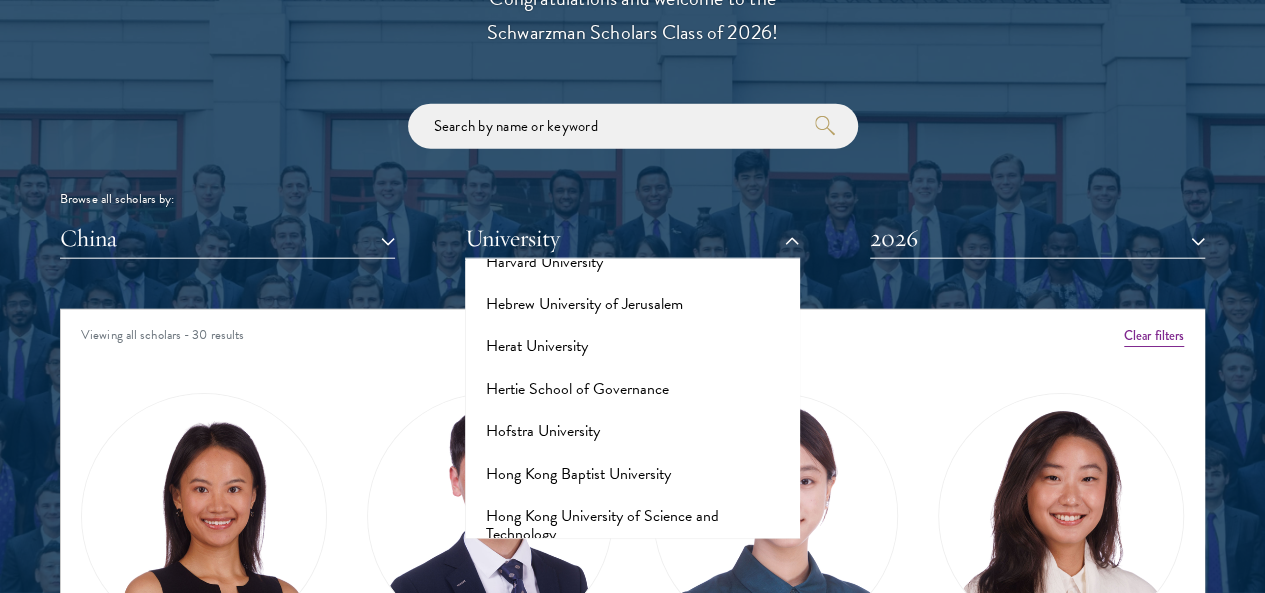 click on "Harbin Institute of Technology" at bounding box center [632, 220] 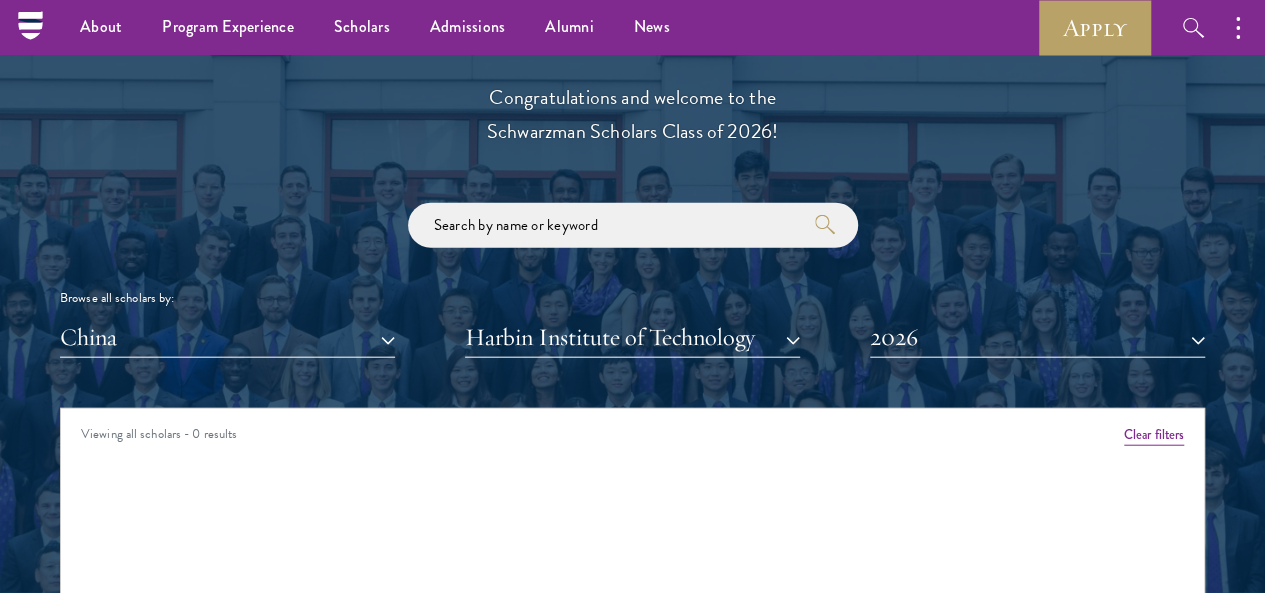 scroll, scrollTop: 2199, scrollLeft: 0, axis: vertical 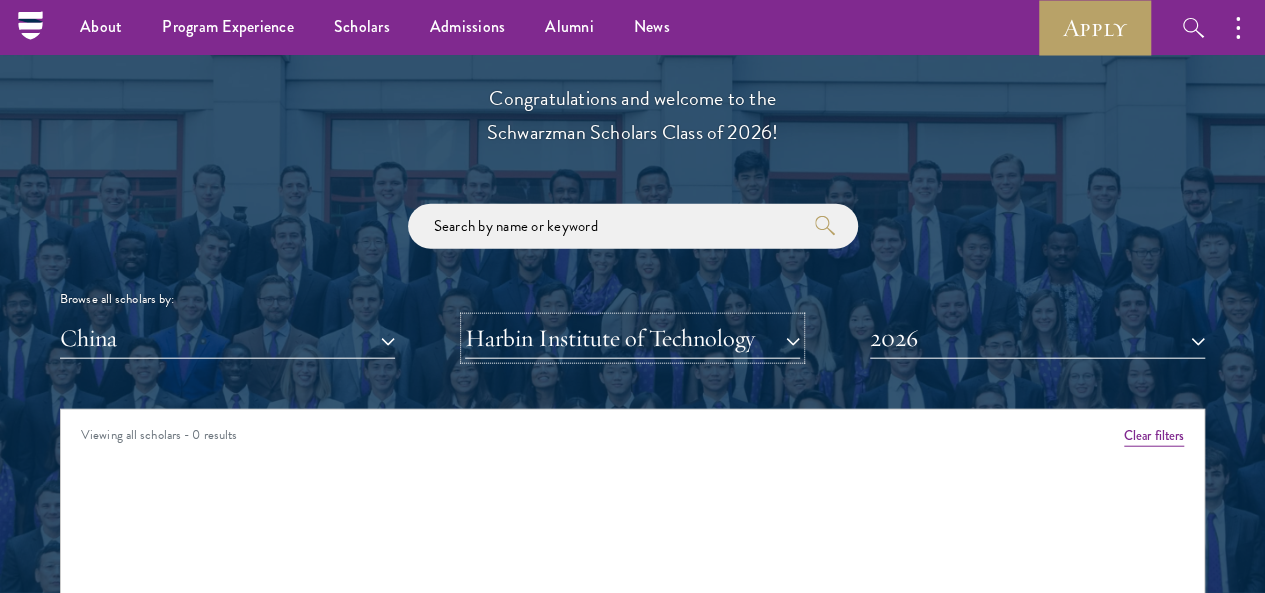 click on "Harbin Institute of Technology" at bounding box center [632, 338] 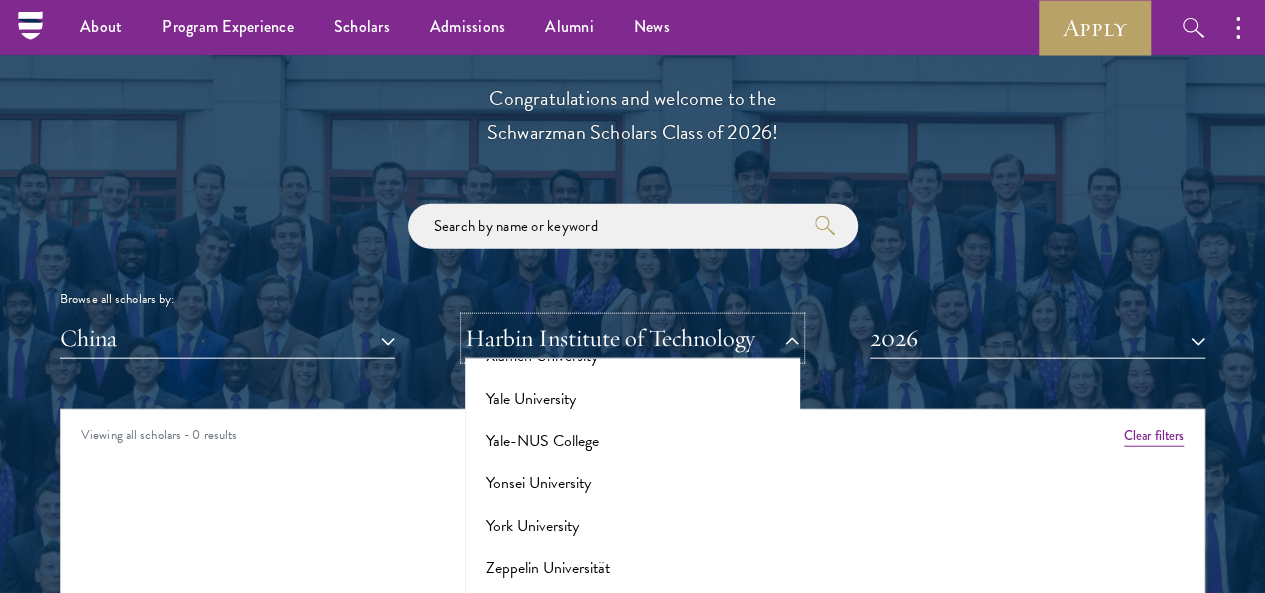 scroll, scrollTop: 20805, scrollLeft: 0, axis: vertical 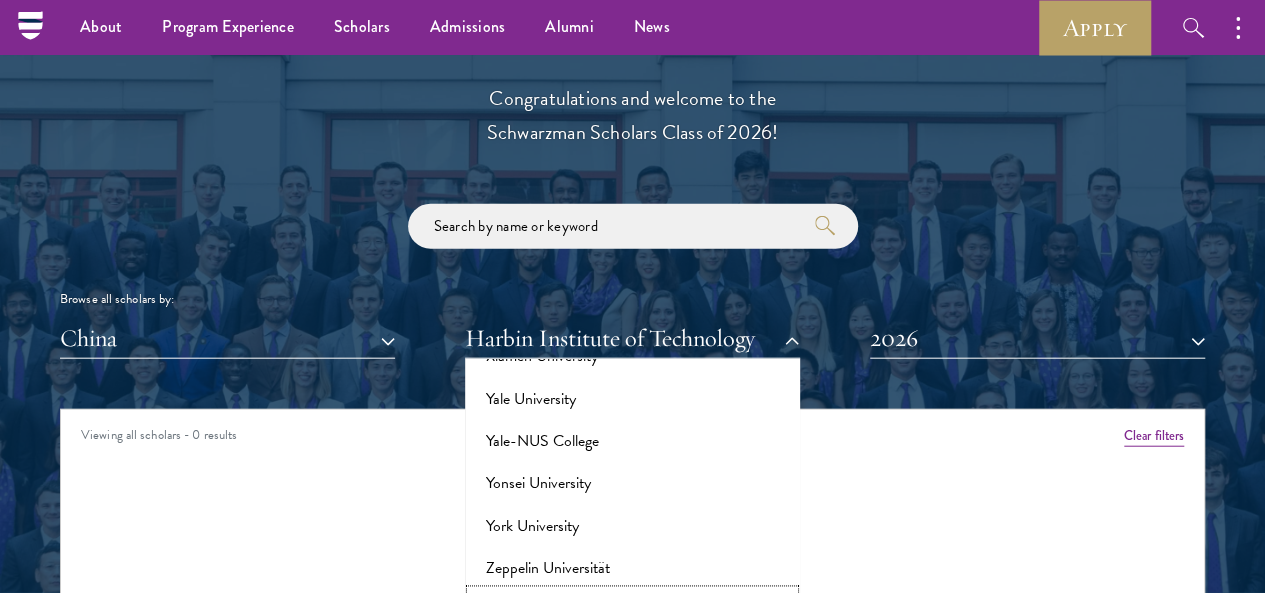 click on "Zhejiang University" at bounding box center (632, 612) 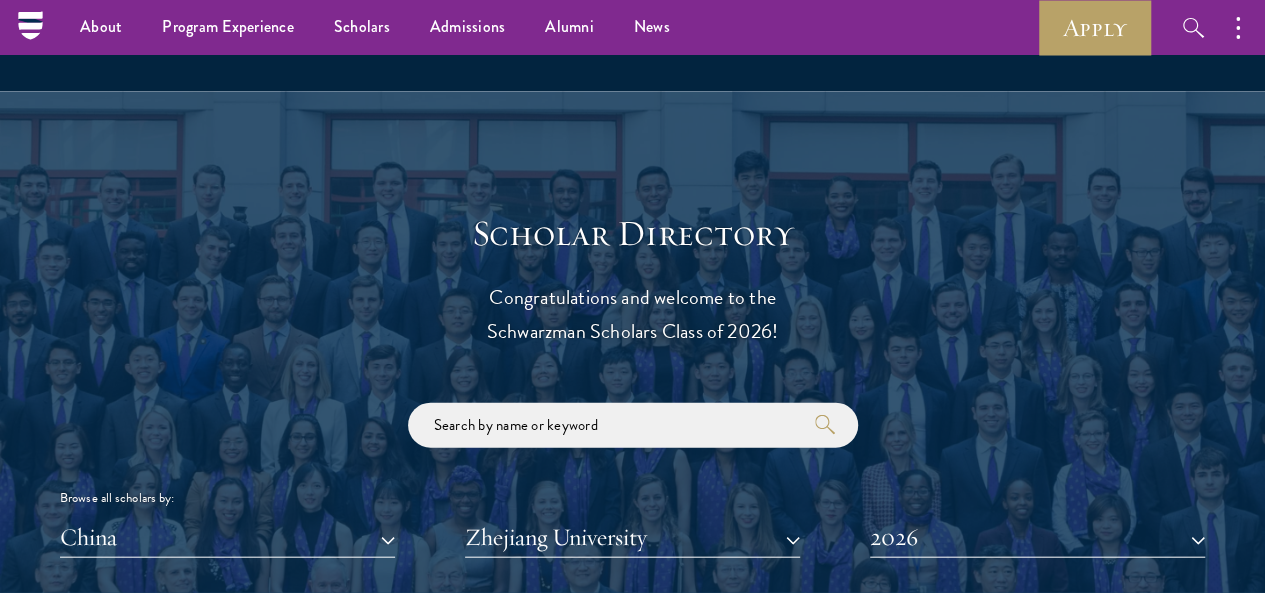 scroll, scrollTop: 1999, scrollLeft: 0, axis: vertical 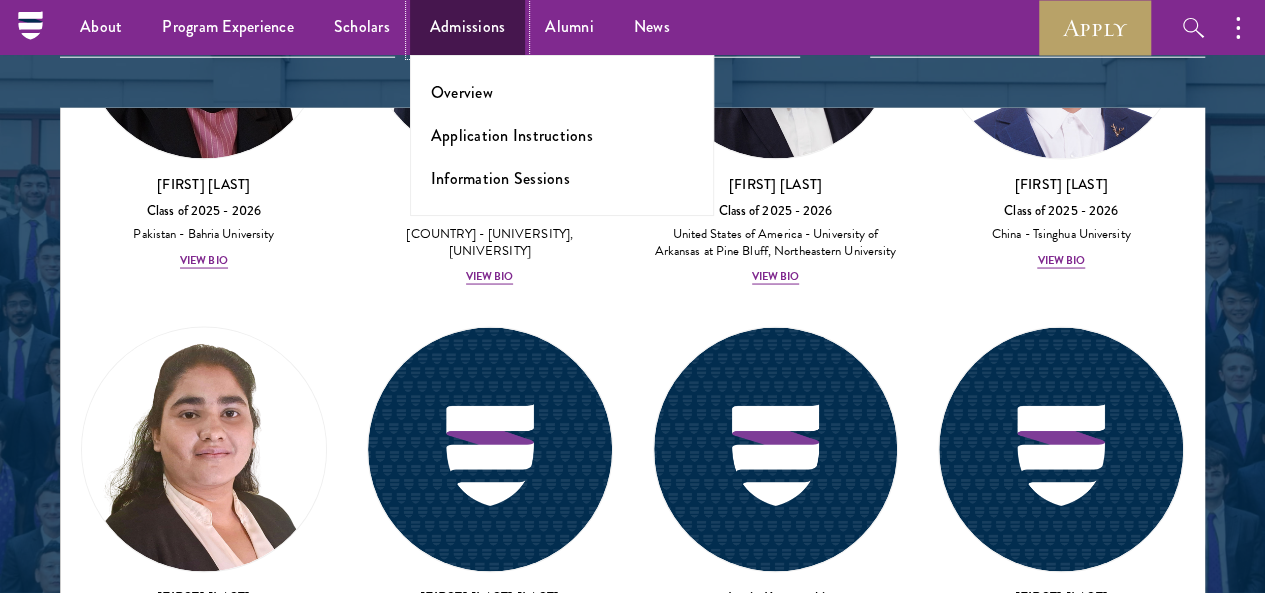 click on "Admissions" at bounding box center (468, 27) 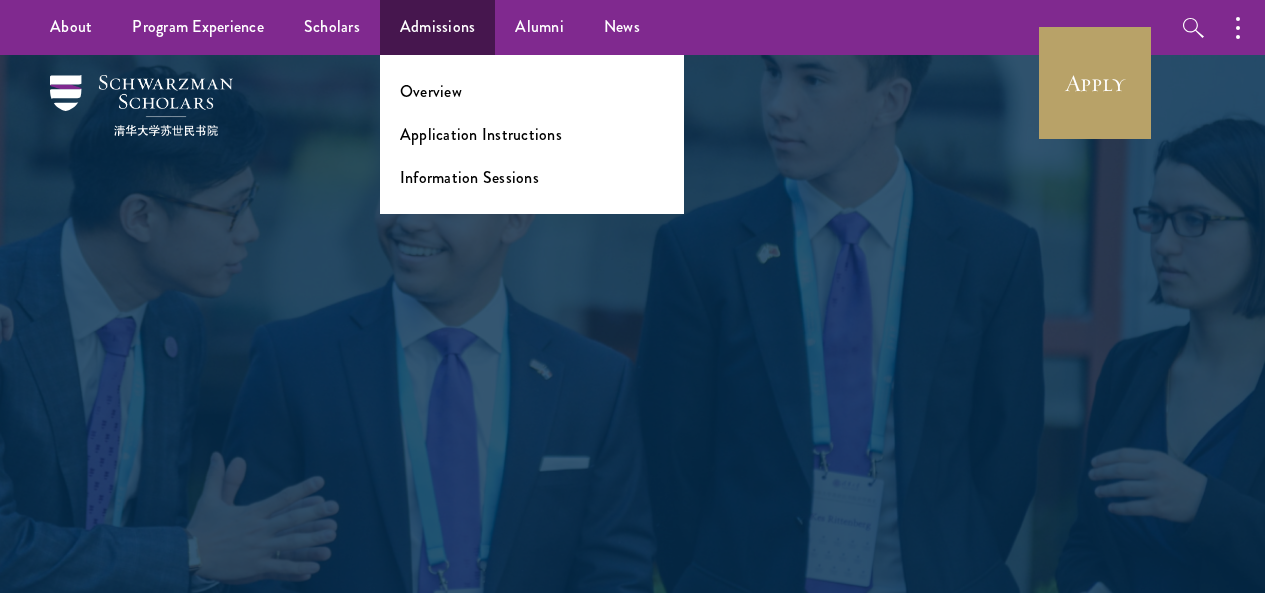 scroll, scrollTop: 0, scrollLeft: 0, axis: both 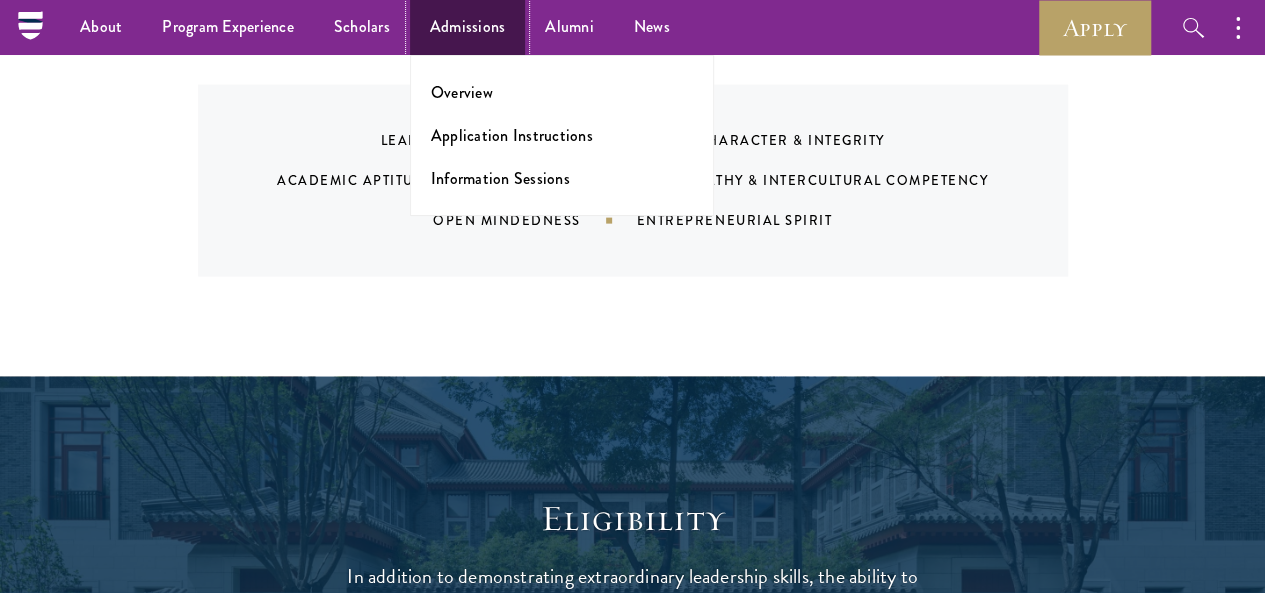 click on "Admissions" at bounding box center [468, 27] 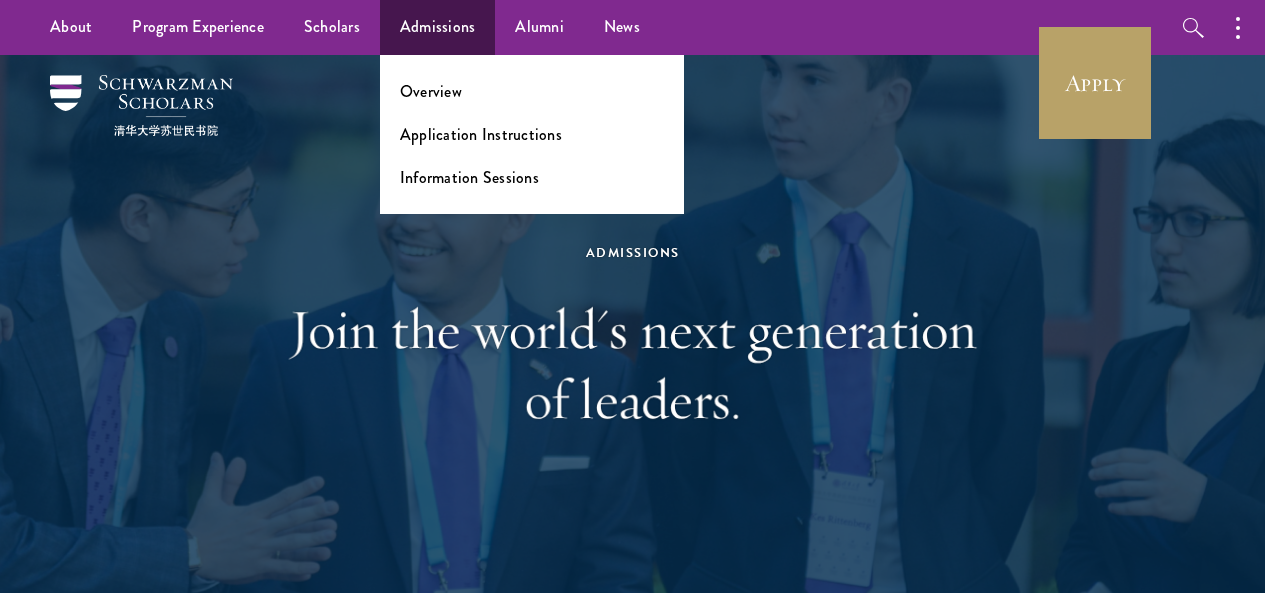 scroll, scrollTop: 0, scrollLeft: 0, axis: both 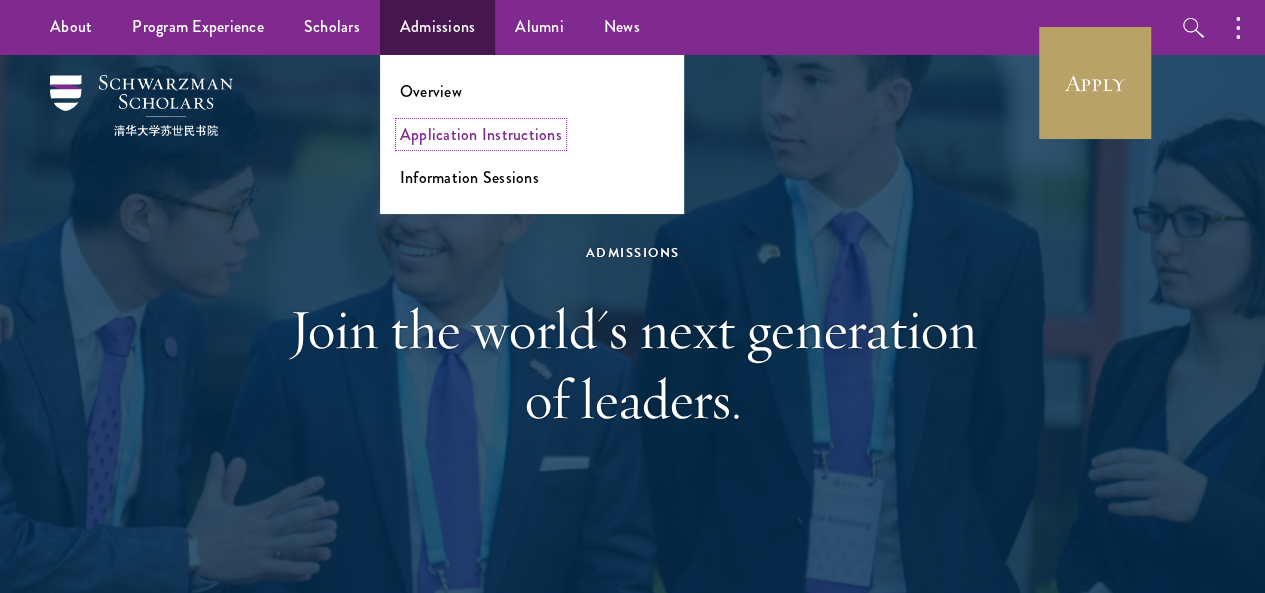 click on "Application Instructions" at bounding box center [481, 134] 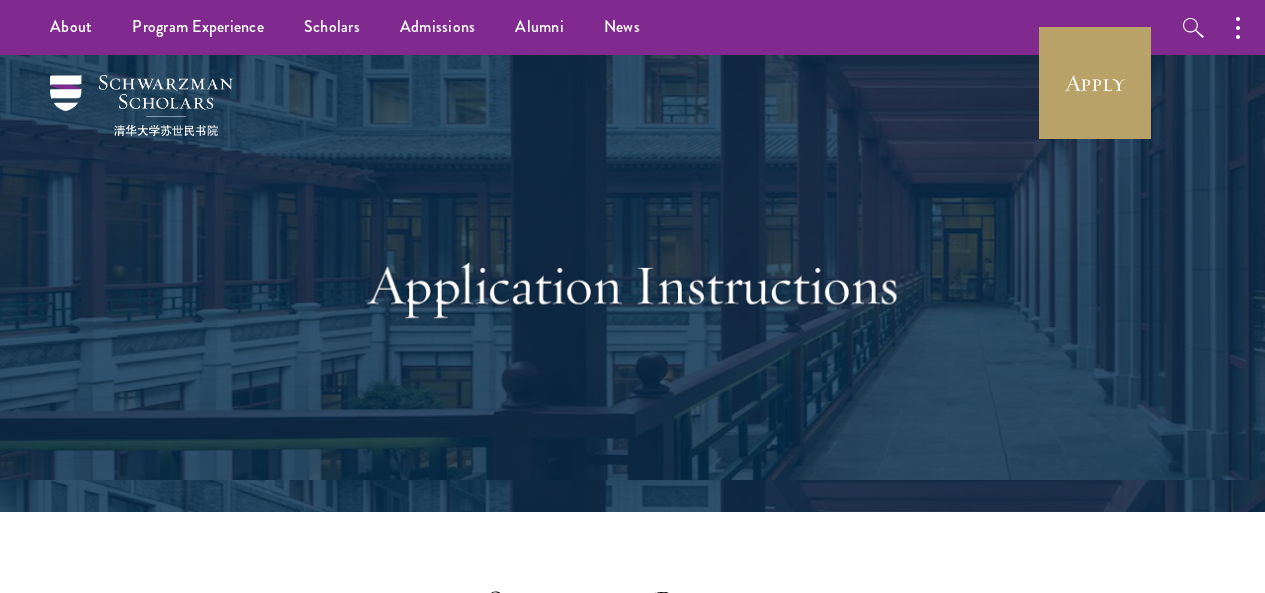scroll, scrollTop: 0, scrollLeft: 0, axis: both 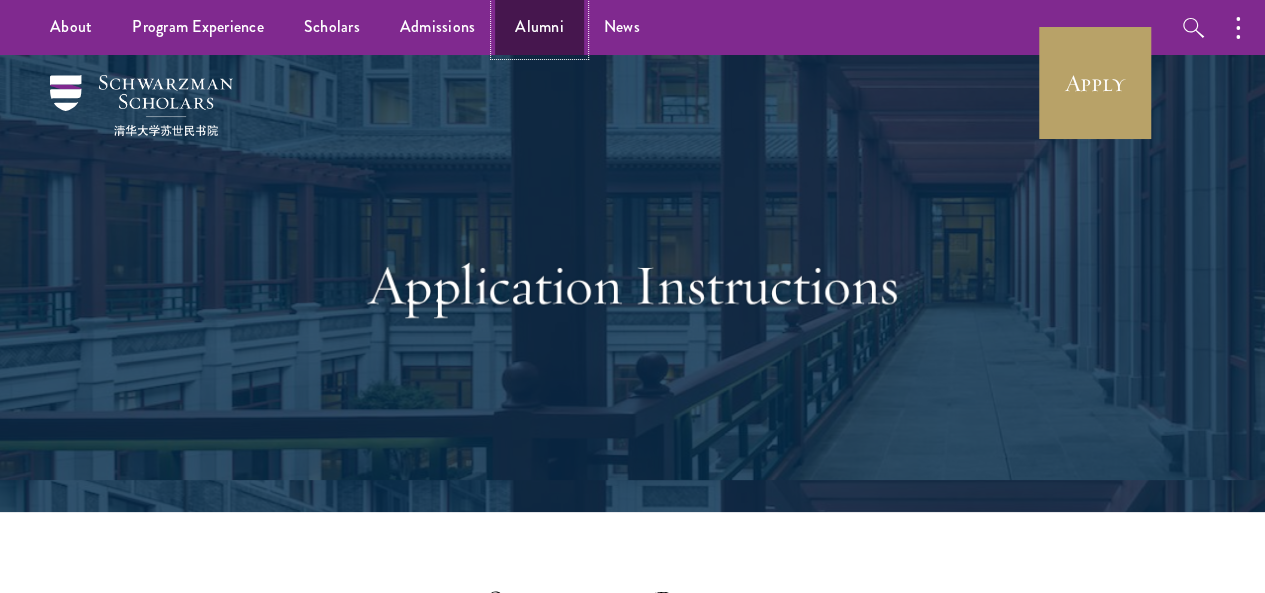click on "Alumni" at bounding box center (539, 27) 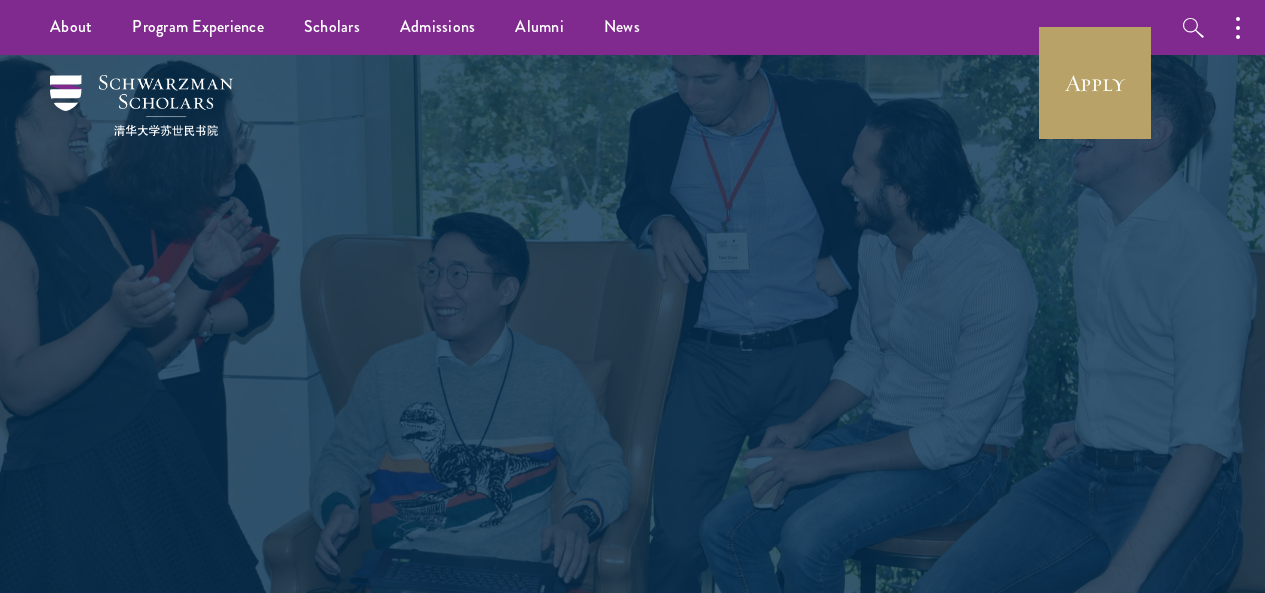 scroll, scrollTop: 48, scrollLeft: 0, axis: vertical 